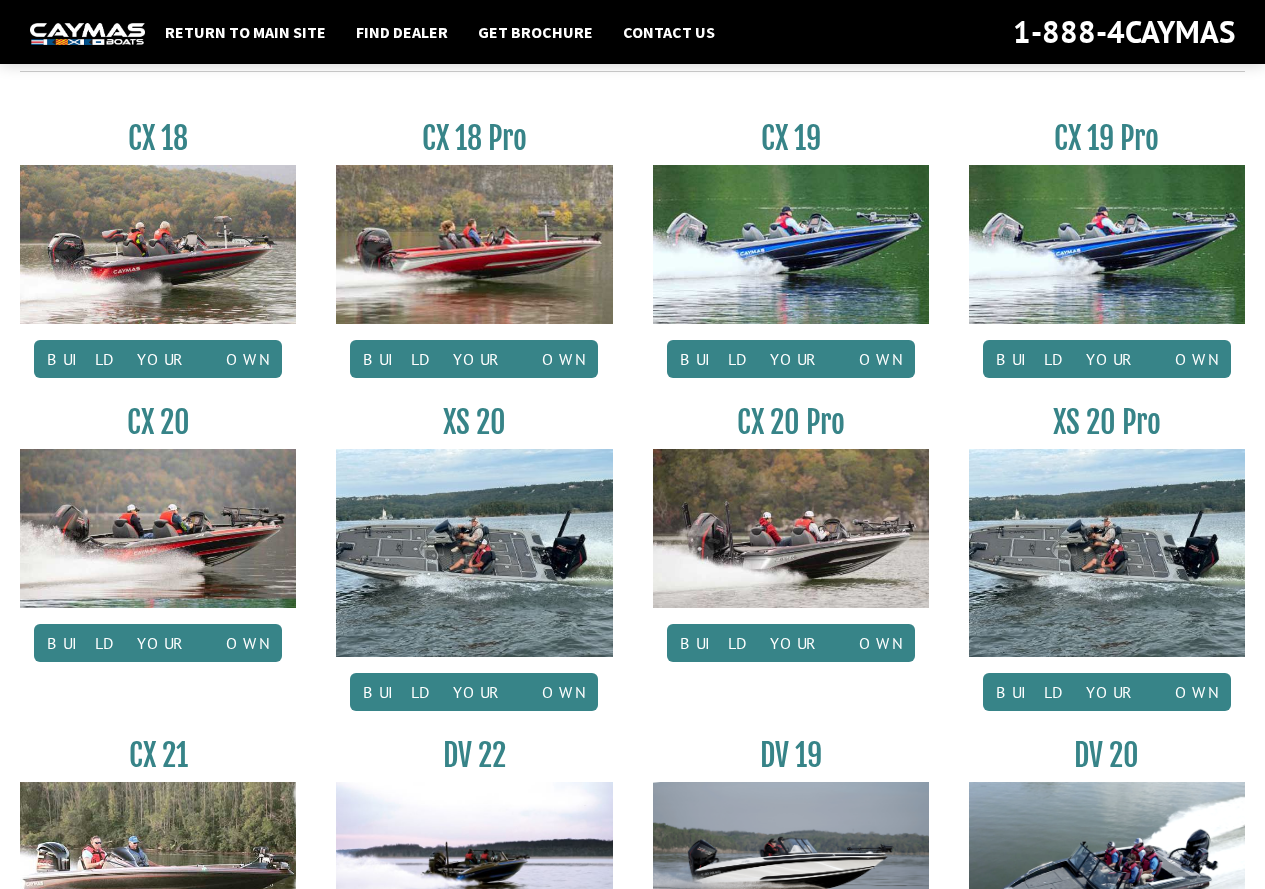 scroll, scrollTop: 1700, scrollLeft: 0, axis: vertical 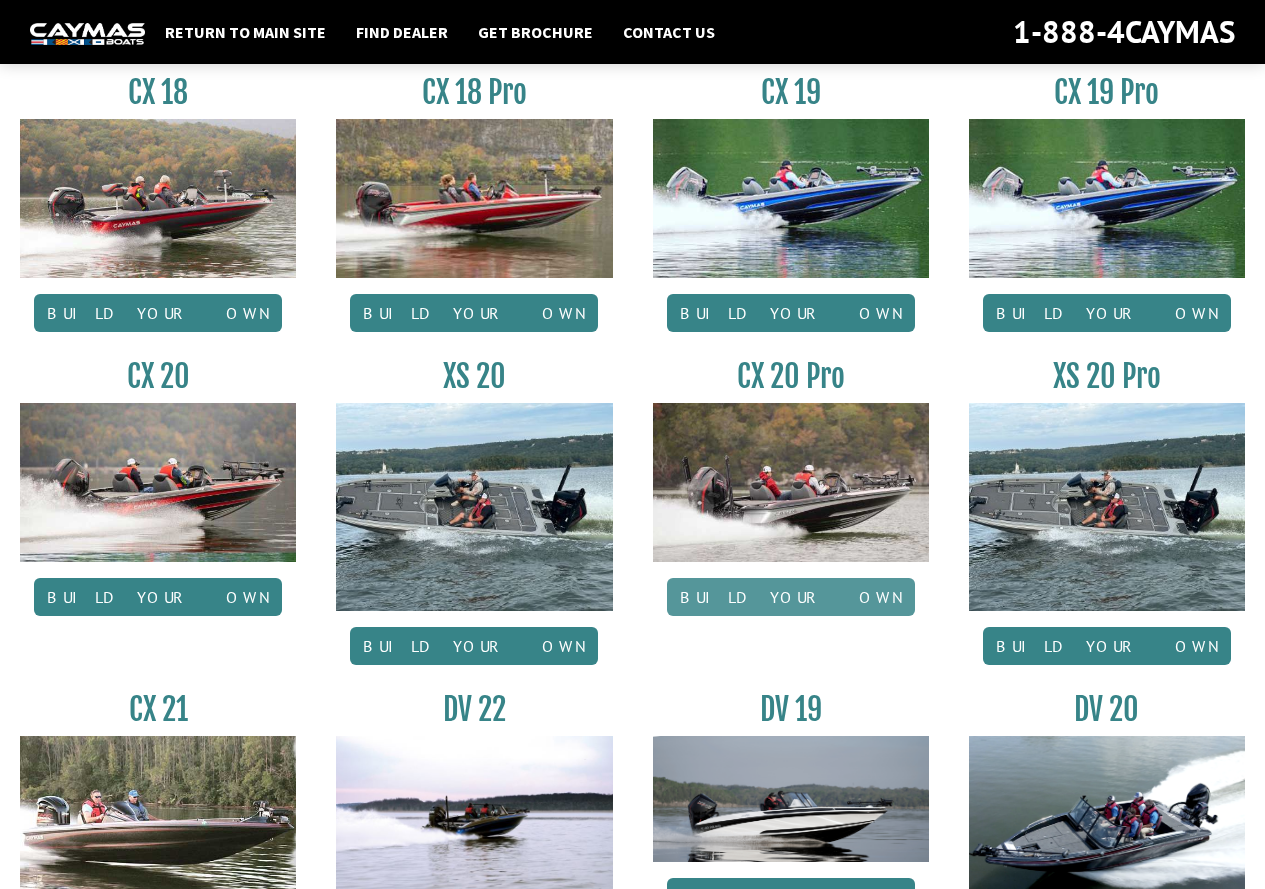 click on "Build your own" at bounding box center [791, 597] 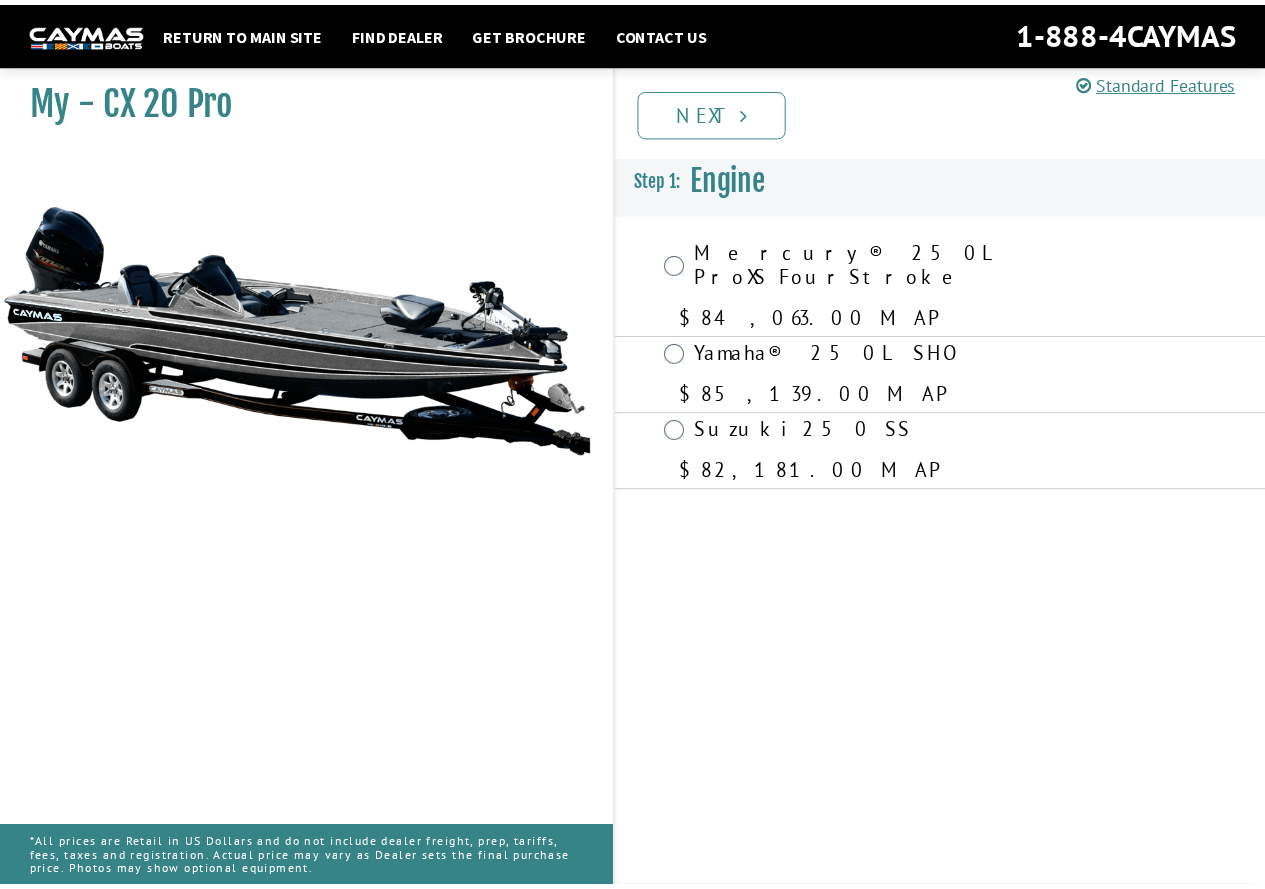 scroll, scrollTop: 0, scrollLeft: 0, axis: both 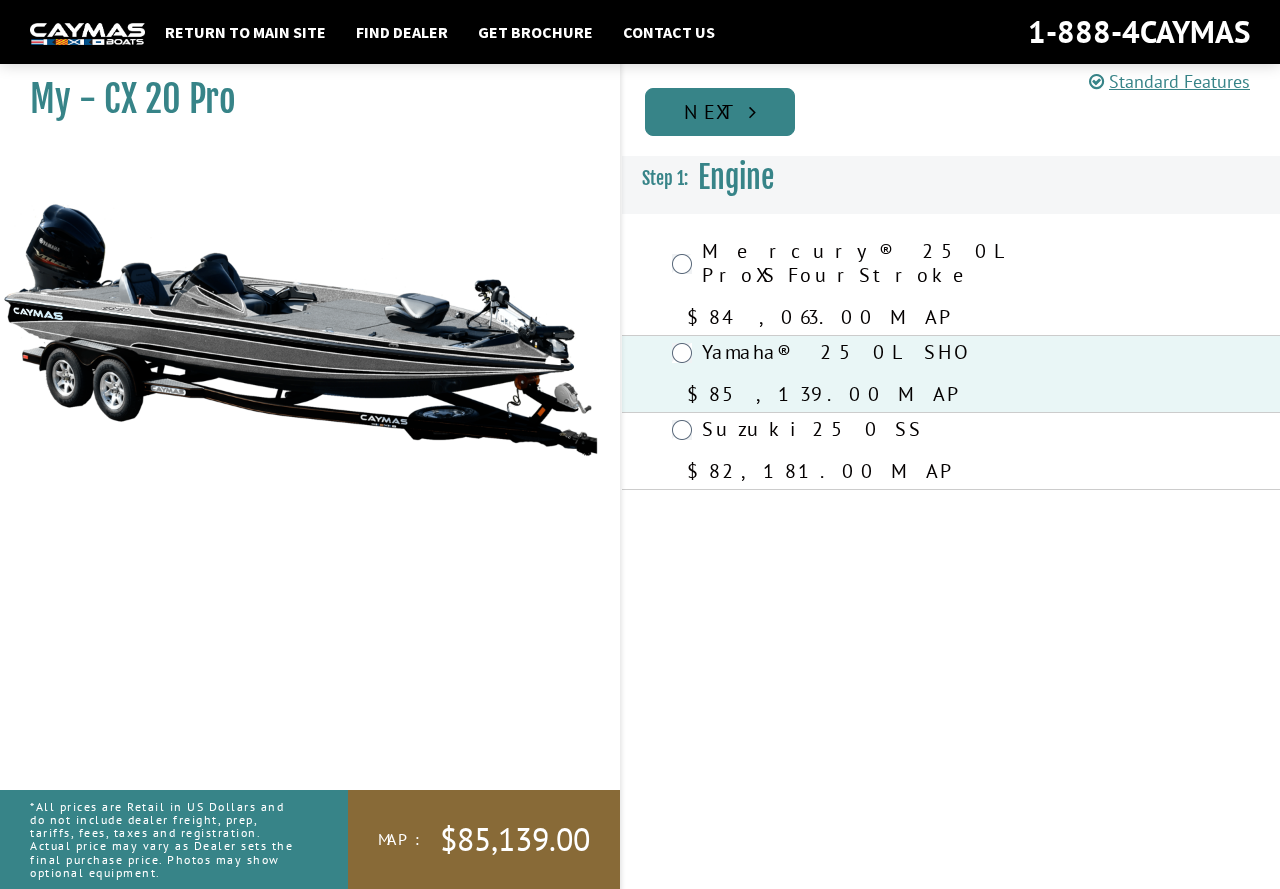 click on "Next" at bounding box center [720, 112] 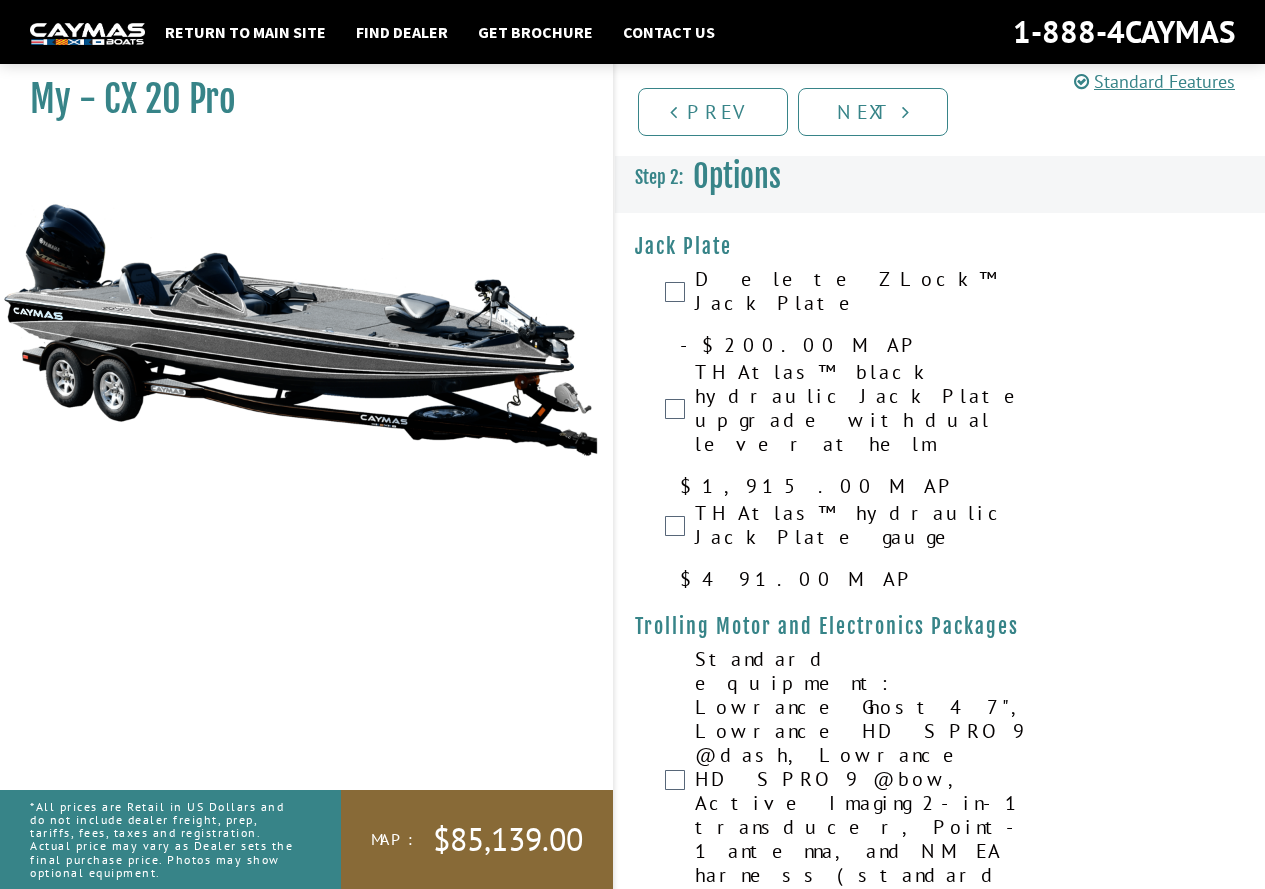 click on "TH Atlas™ black hydraulic Jack Plate upgrade with dual lever at helm
$1,915.00 MAP
$2,261.00 MSRP" at bounding box center [940, 430] 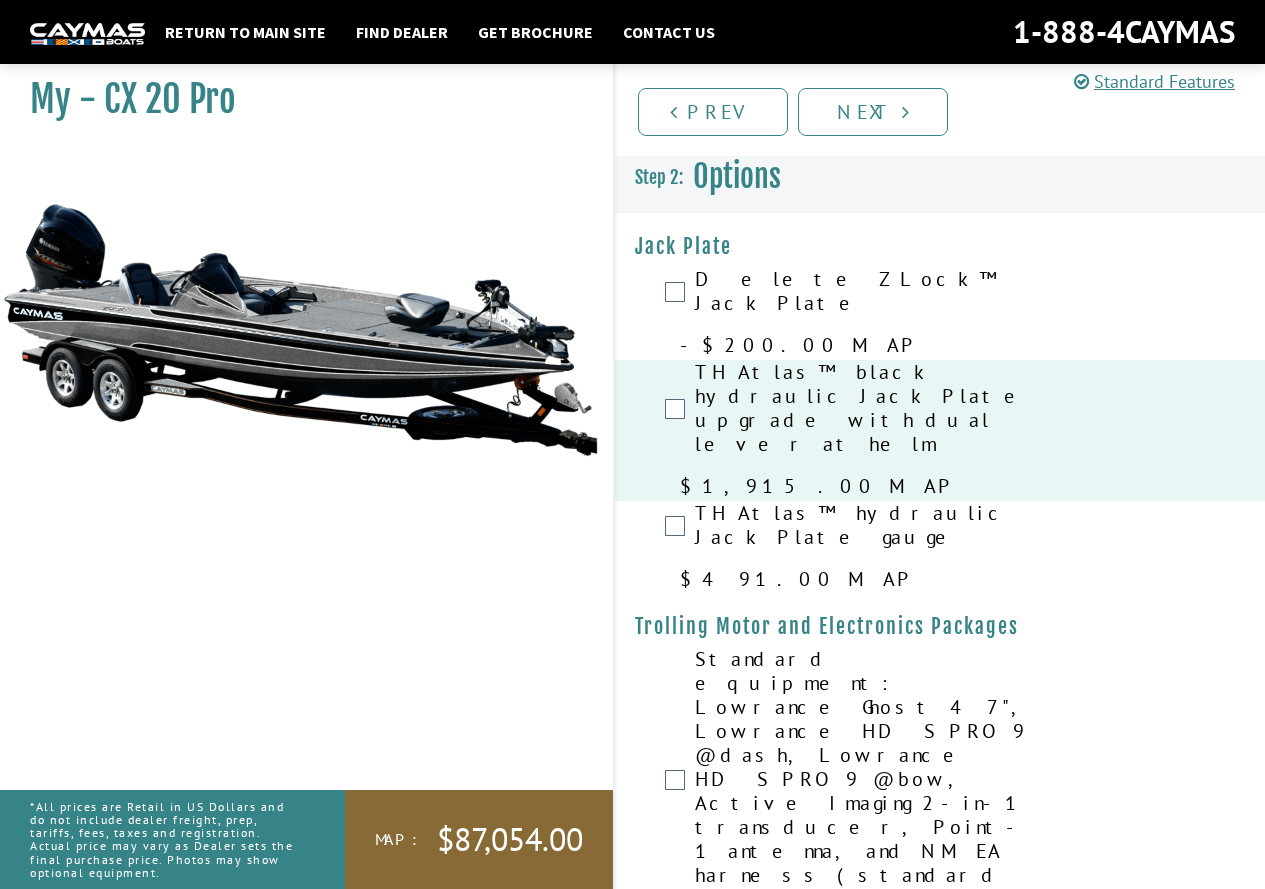 click on "TH Atlas™ hydraulic Jack Plate gauge
$491.00 MAP
$580.00 MSRP" at bounding box center (940, 547) 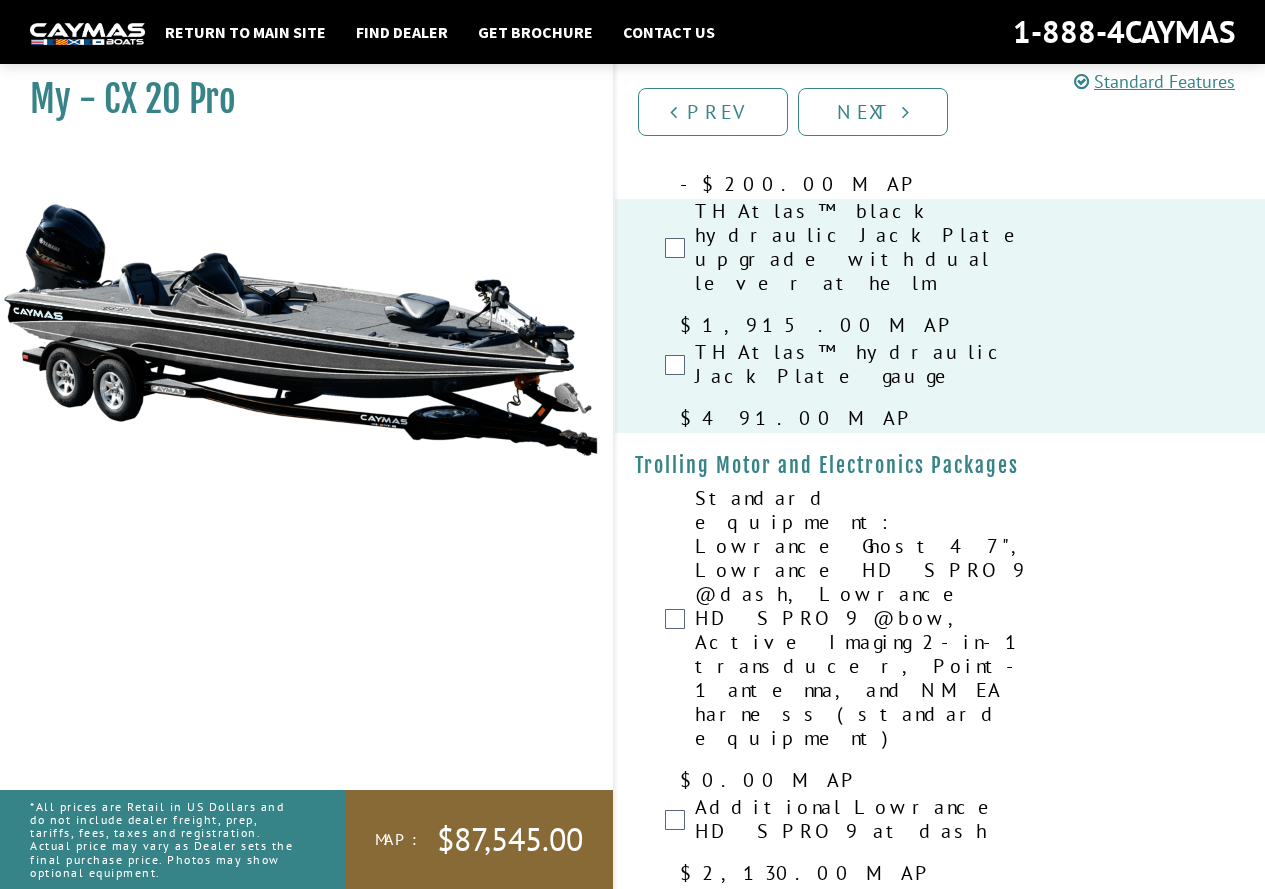 scroll, scrollTop: 200, scrollLeft: 0, axis: vertical 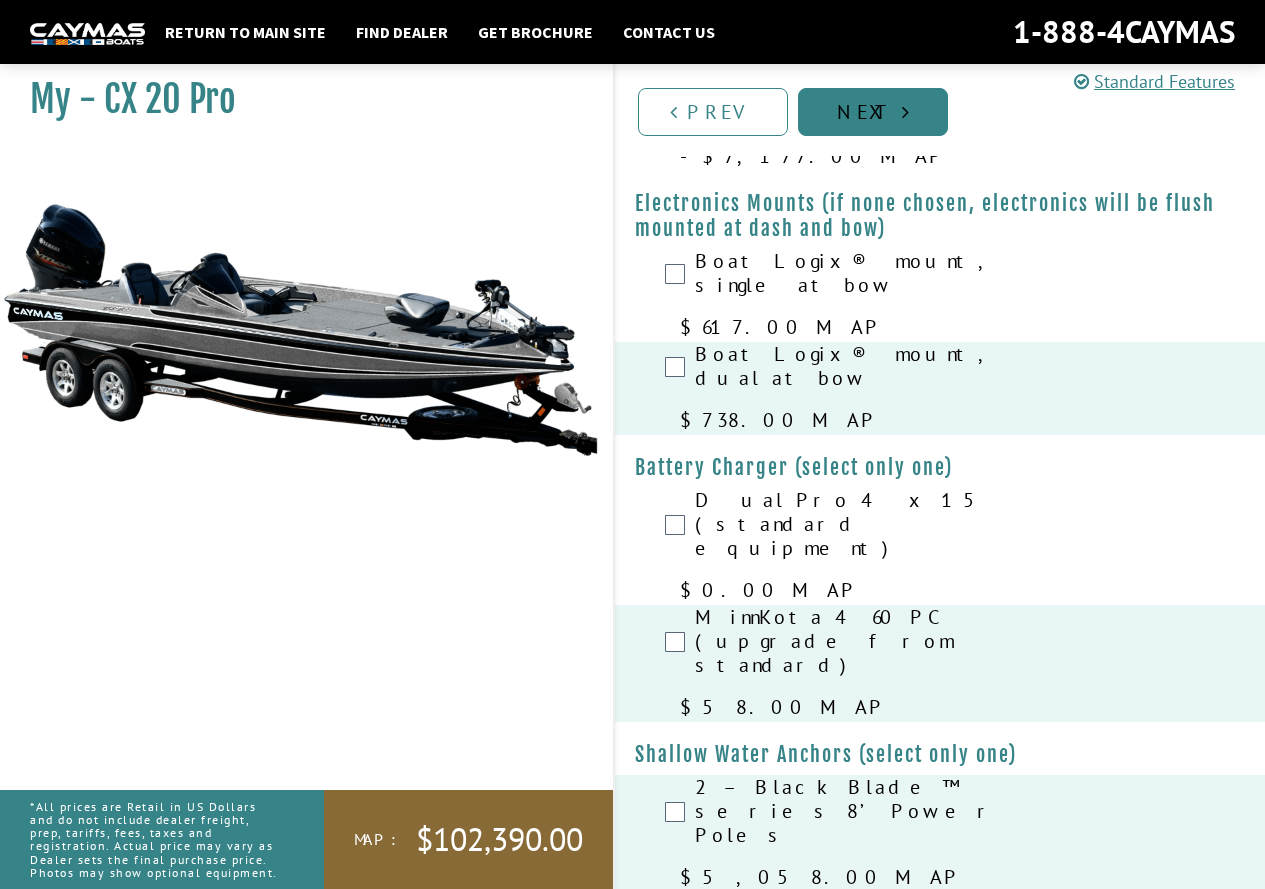 click on "Next" at bounding box center [873, 112] 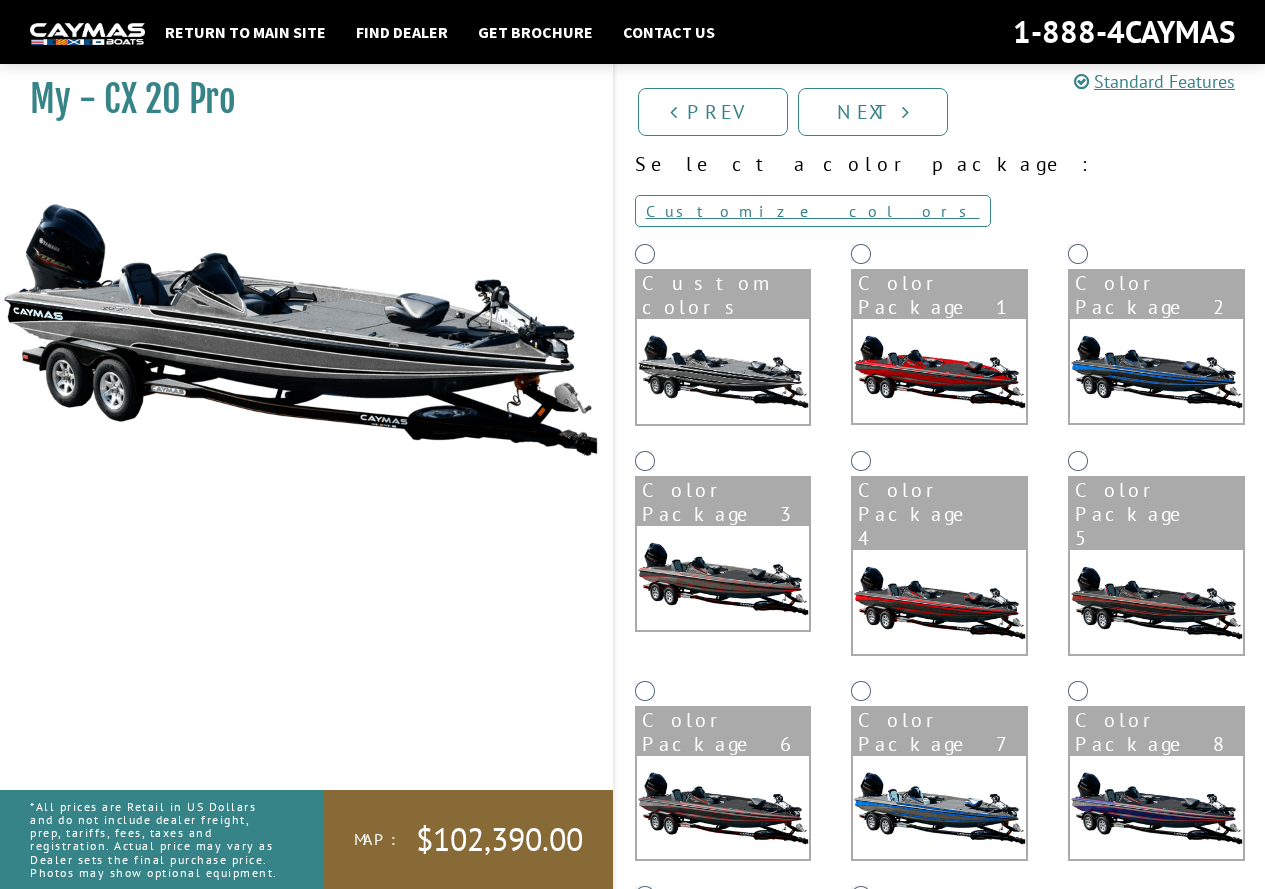 scroll, scrollTop: 0, scrollLeft: 0, axis: both 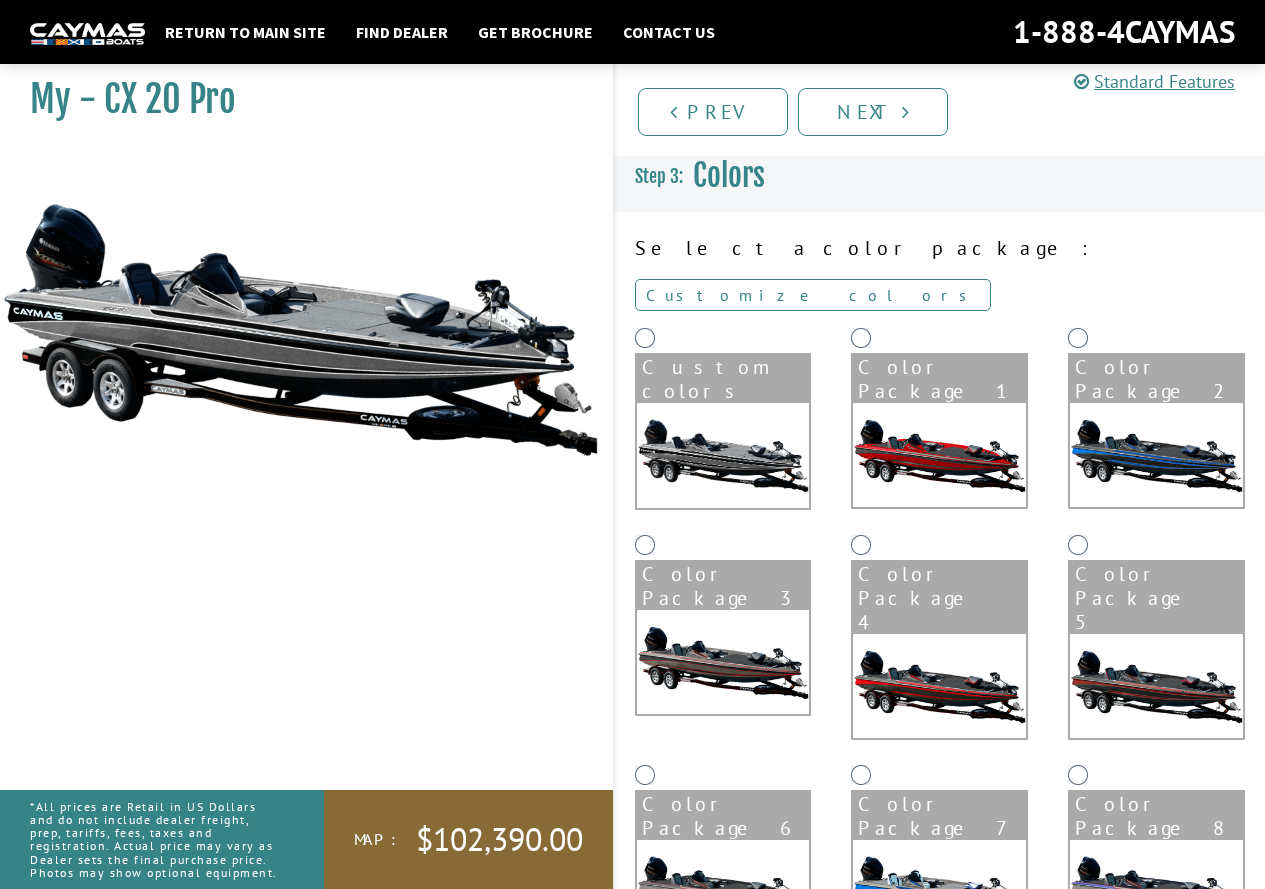 click on "Customize colors" at bounding box center [813, 295] 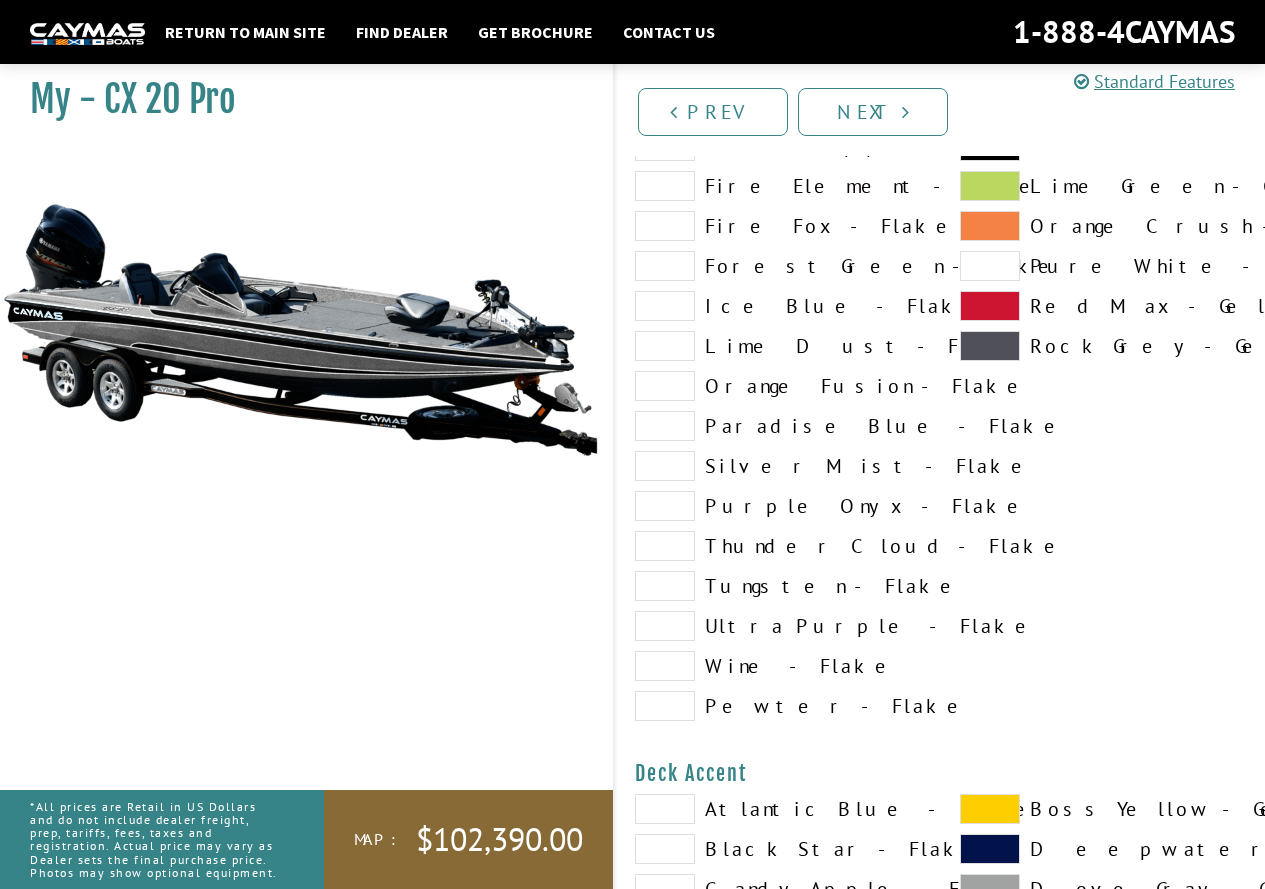 scroll, scrollTop: 400, scrollLeft: 0, axis: vertical 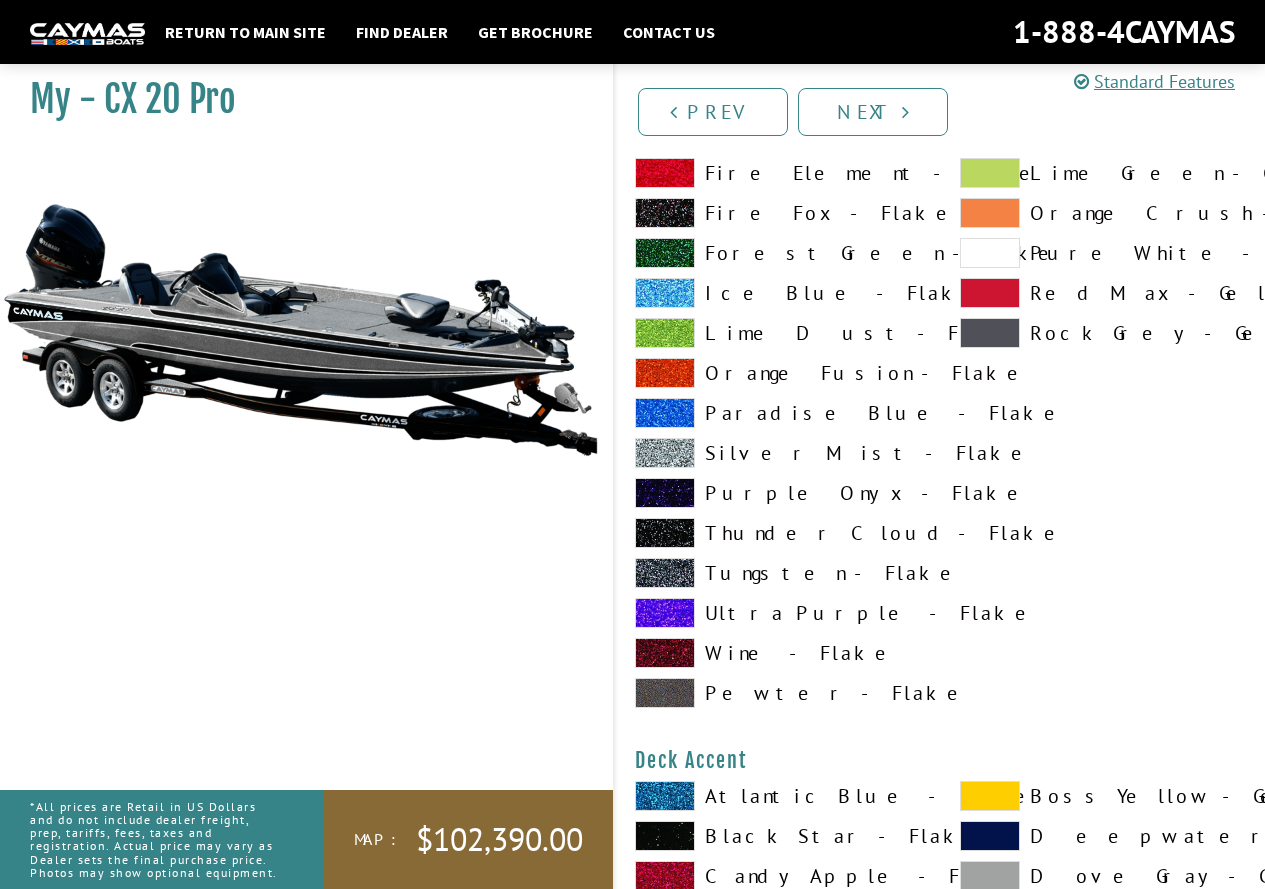 click on "Tungsten - Flake" at bounding box center (777, 573) 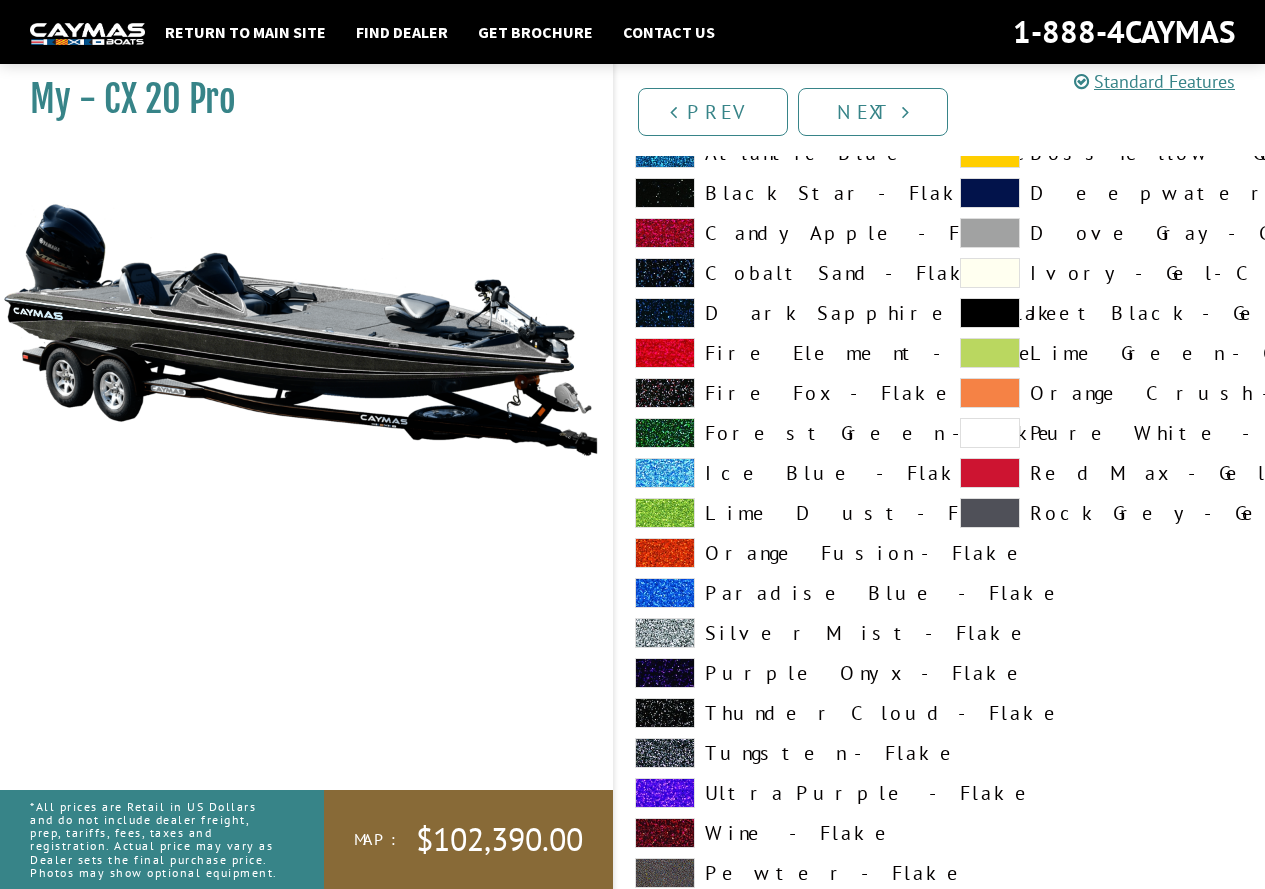 scroll, scrollTop: 200, scrollLeft: 0, axis: vertical 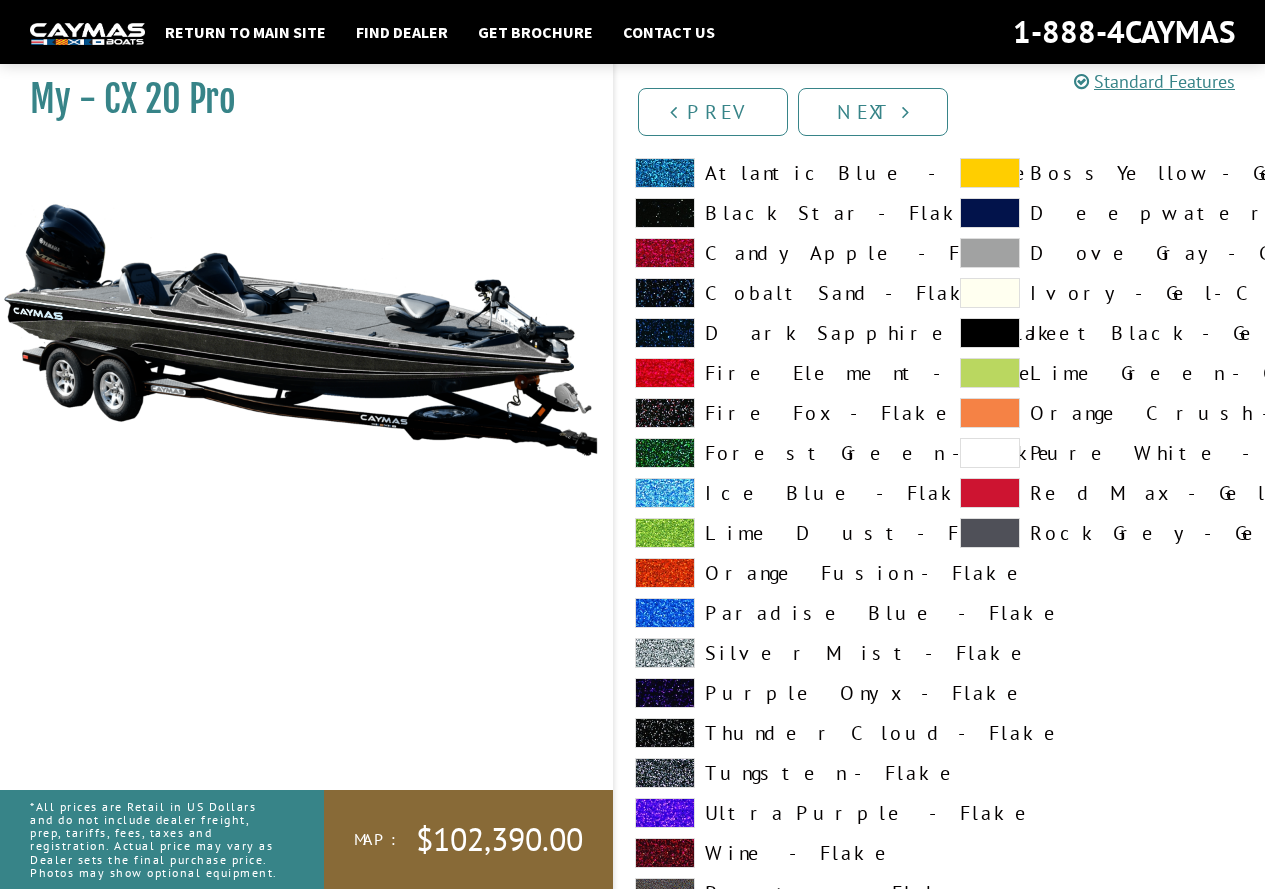 click on "Rock Grey - Gel-Coat" at bounding box center [1102, 533] 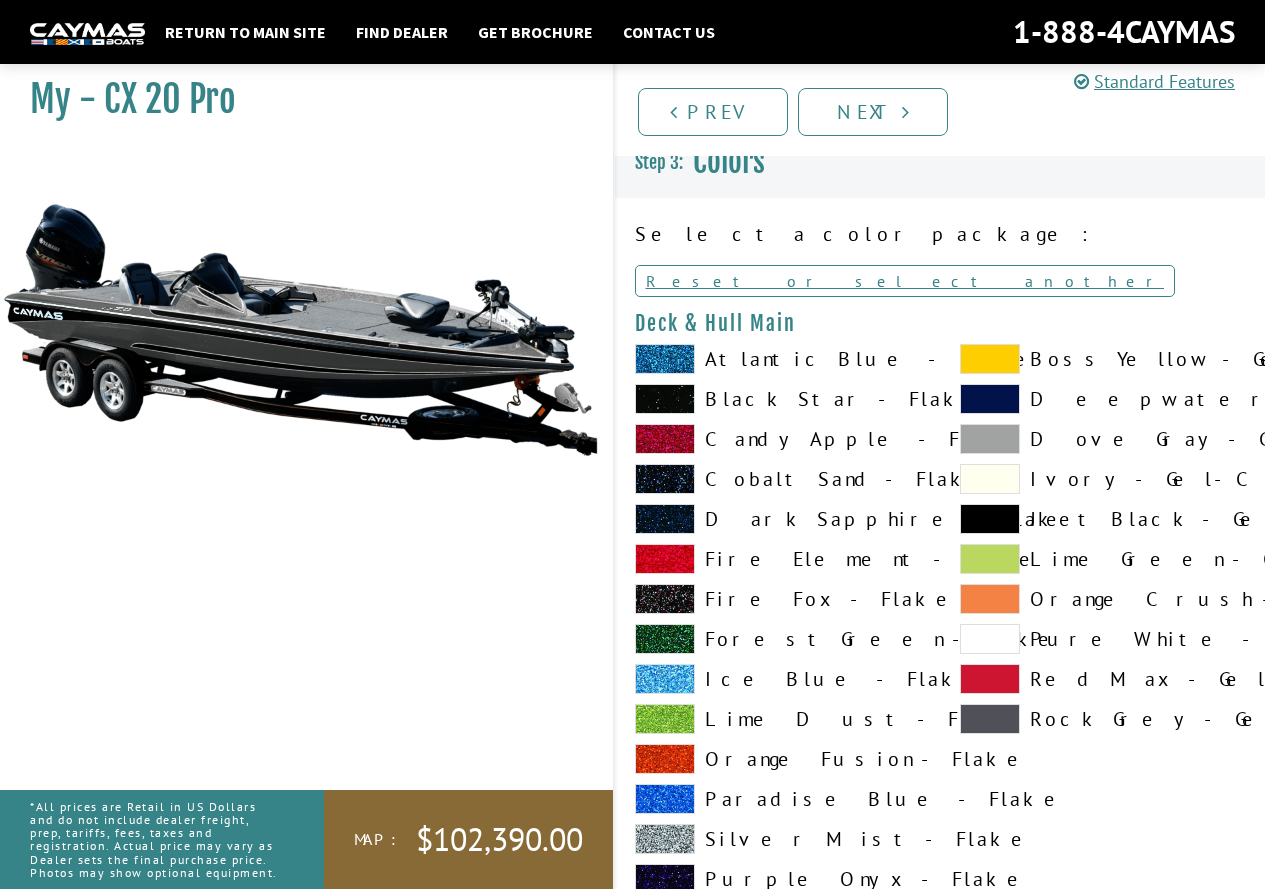 scroll, scrollTop: 0, scrollLeft: 0, axis: both 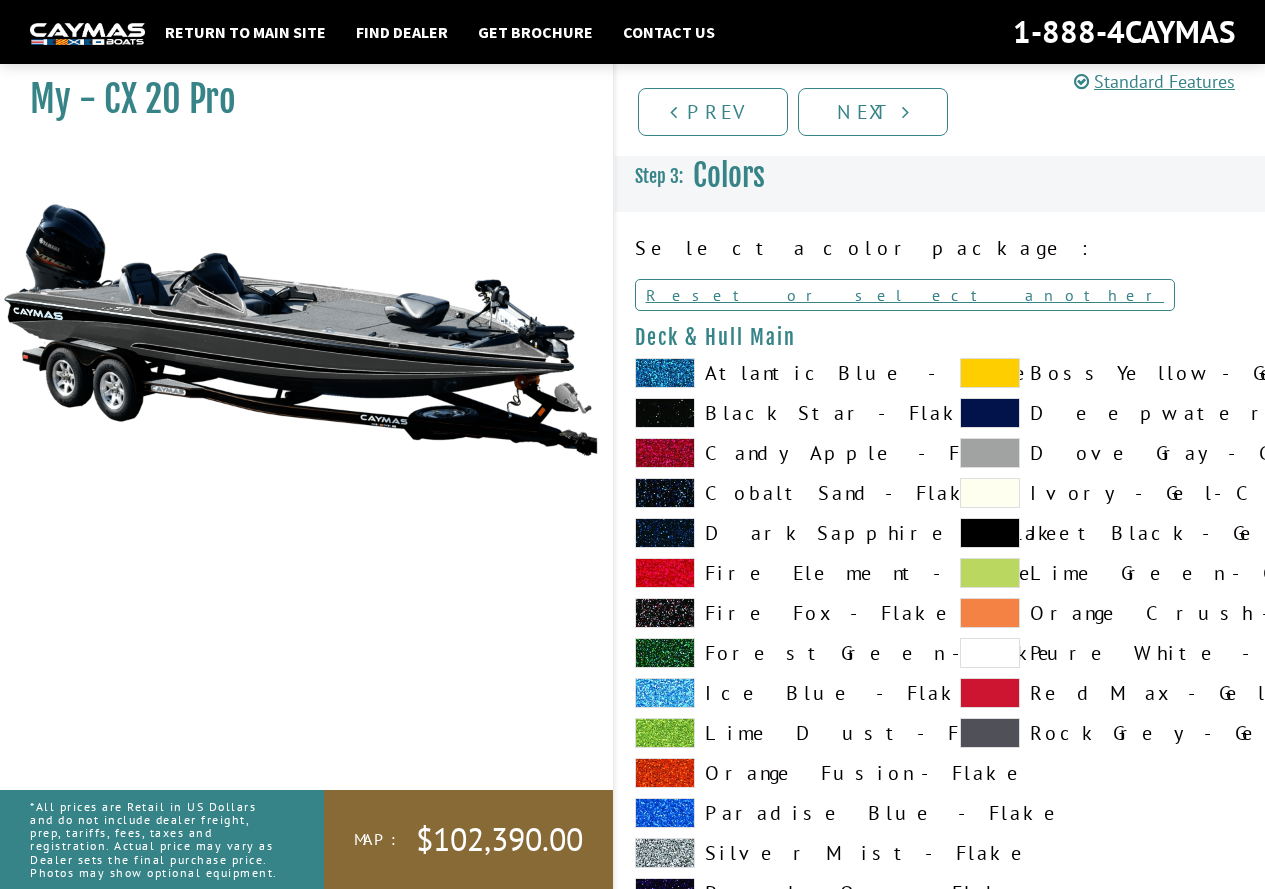 click on "Dark Sapphire - Flake" at bounding box center (777, 533) 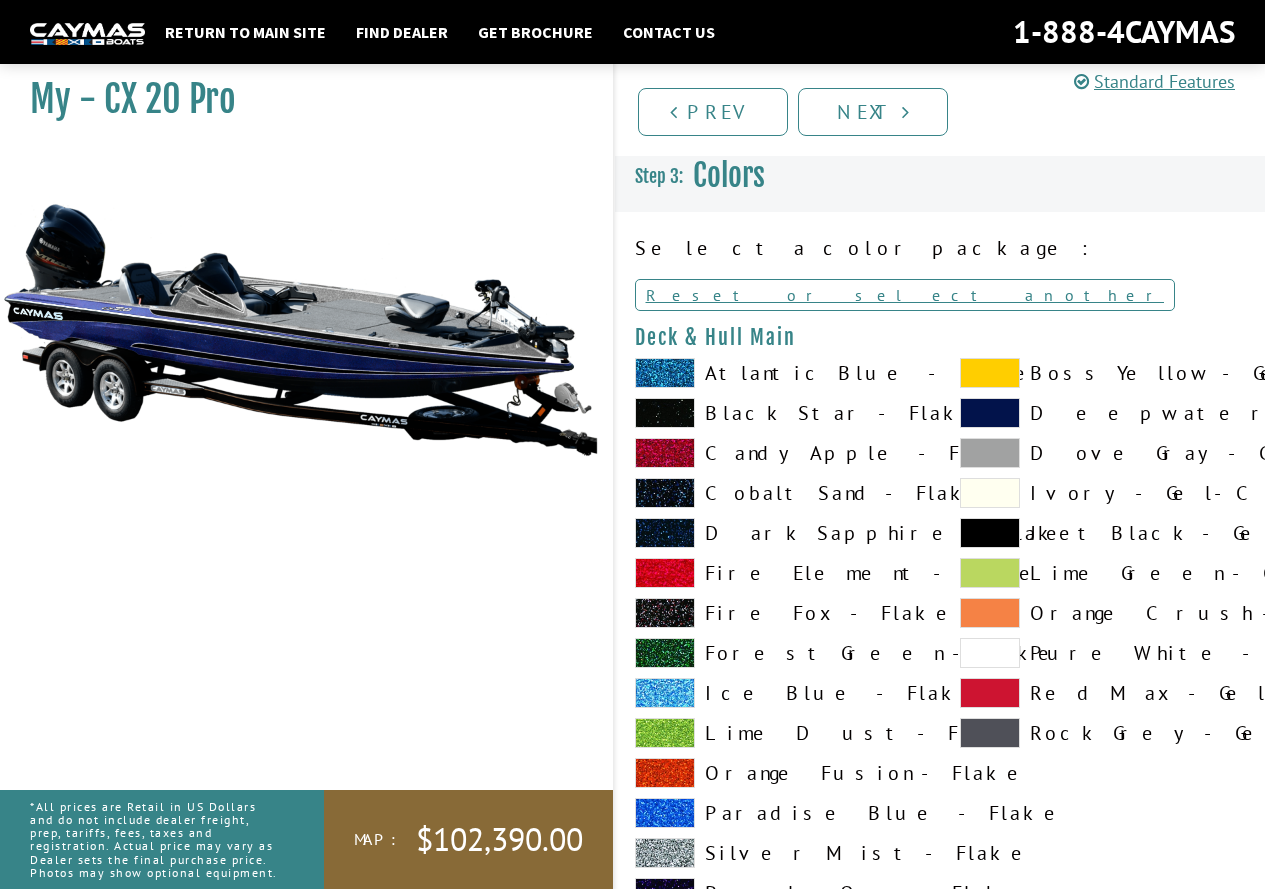 click on "Black Star - Flake" at bounding box center [777, 413] 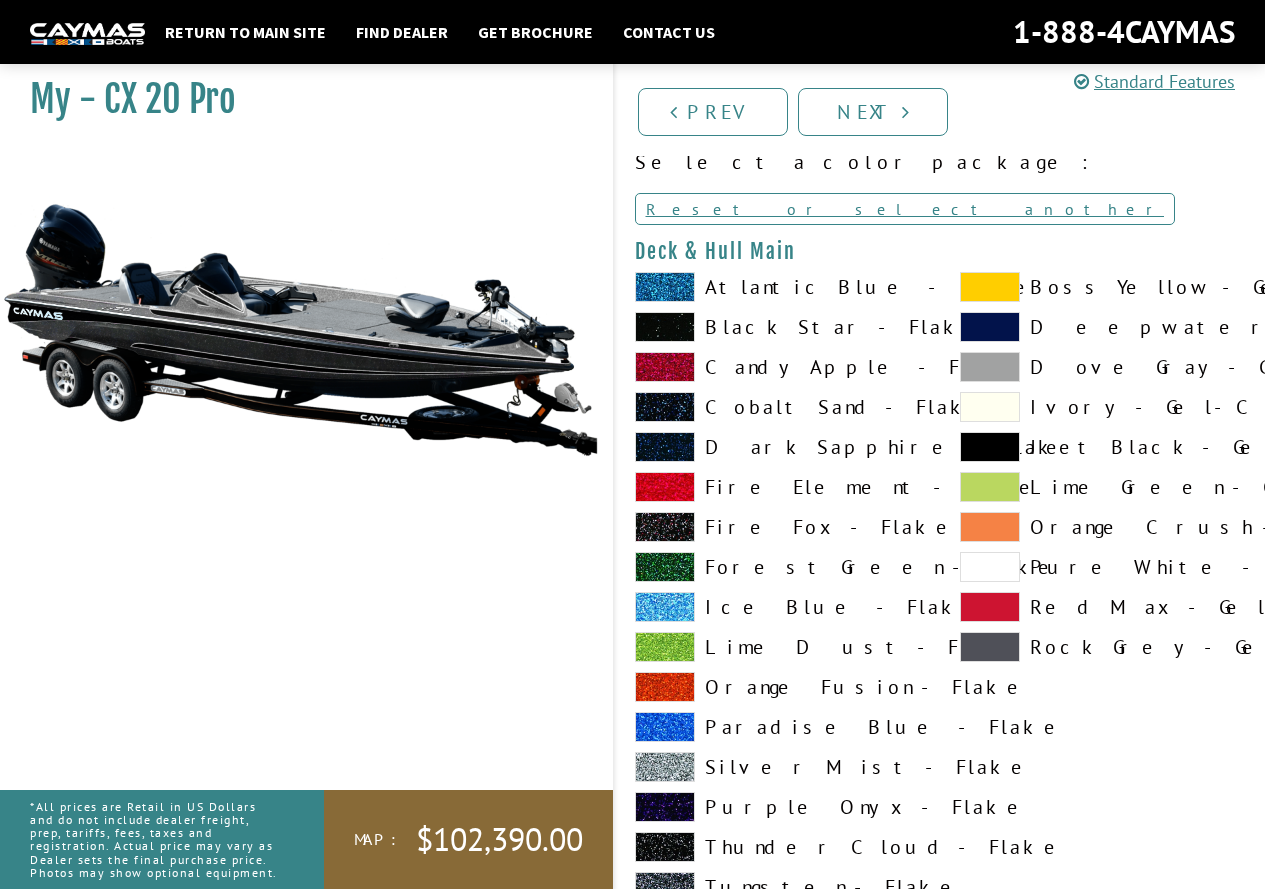 scroll, scrollTop: 300, scrollLeft: 0, axis: vertical 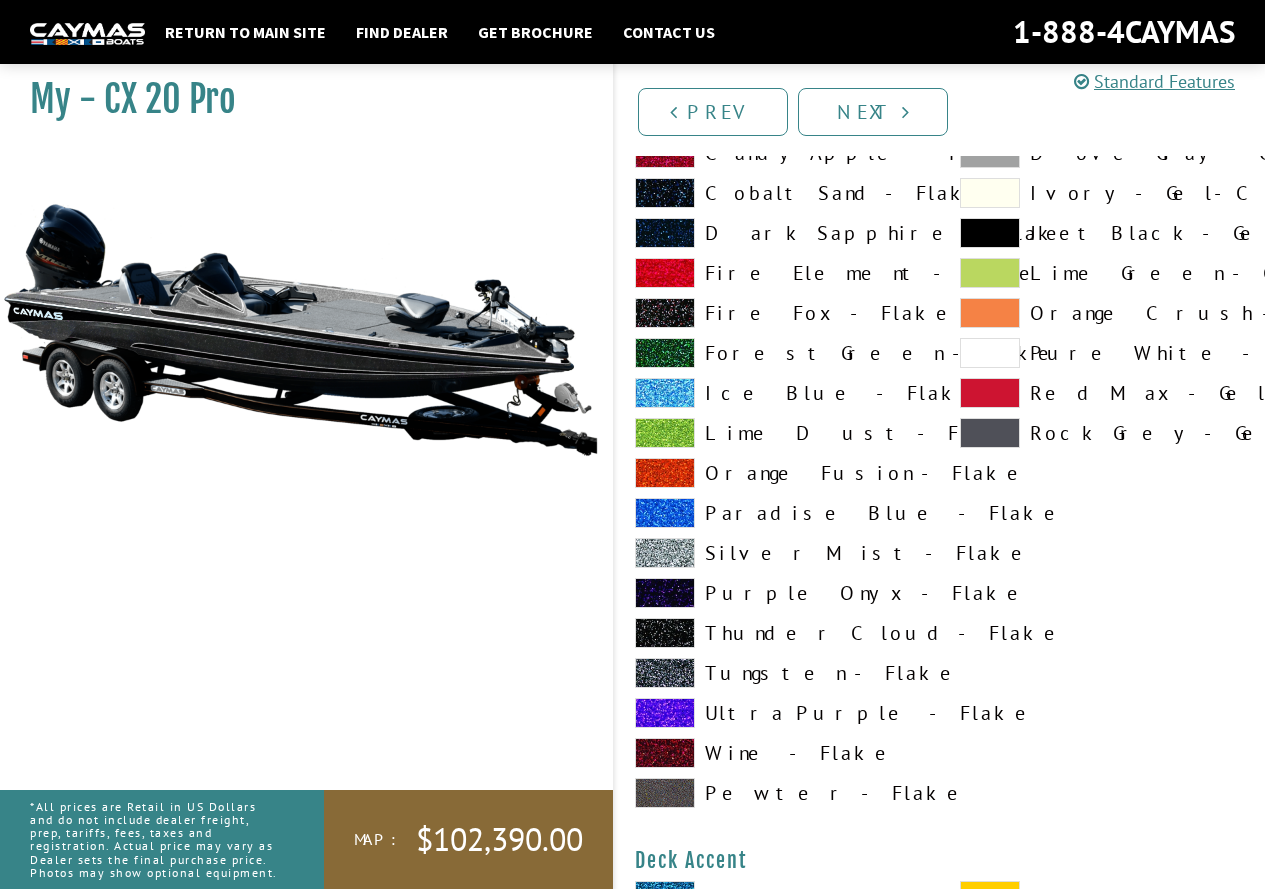 click on "Thunder Cloud - Flake" at bounding box center (777, 633) 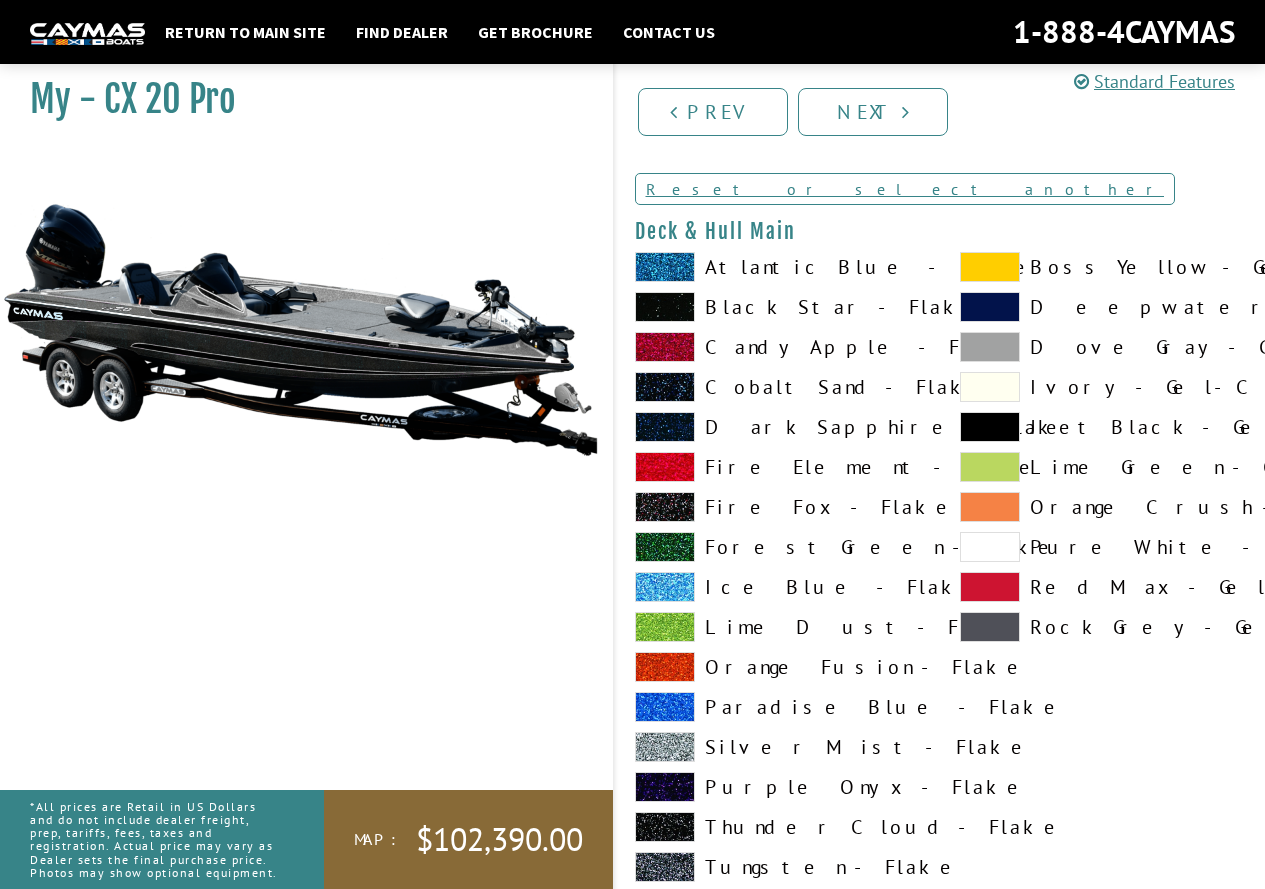 scroll, scrollTop: 100, scrollLeft: 0, axis: vertical 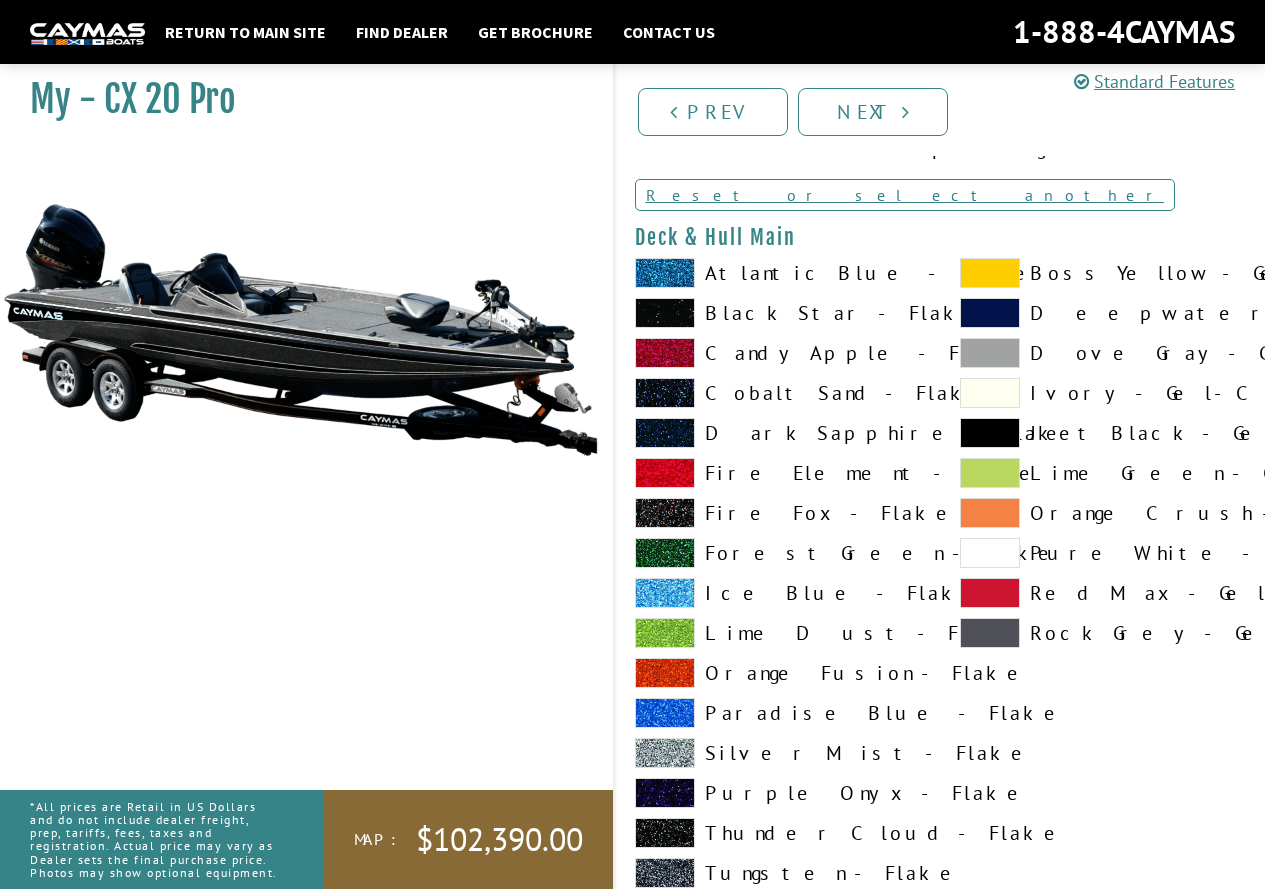 click on "Black Star - Flake" at bounding box center [777, 313] 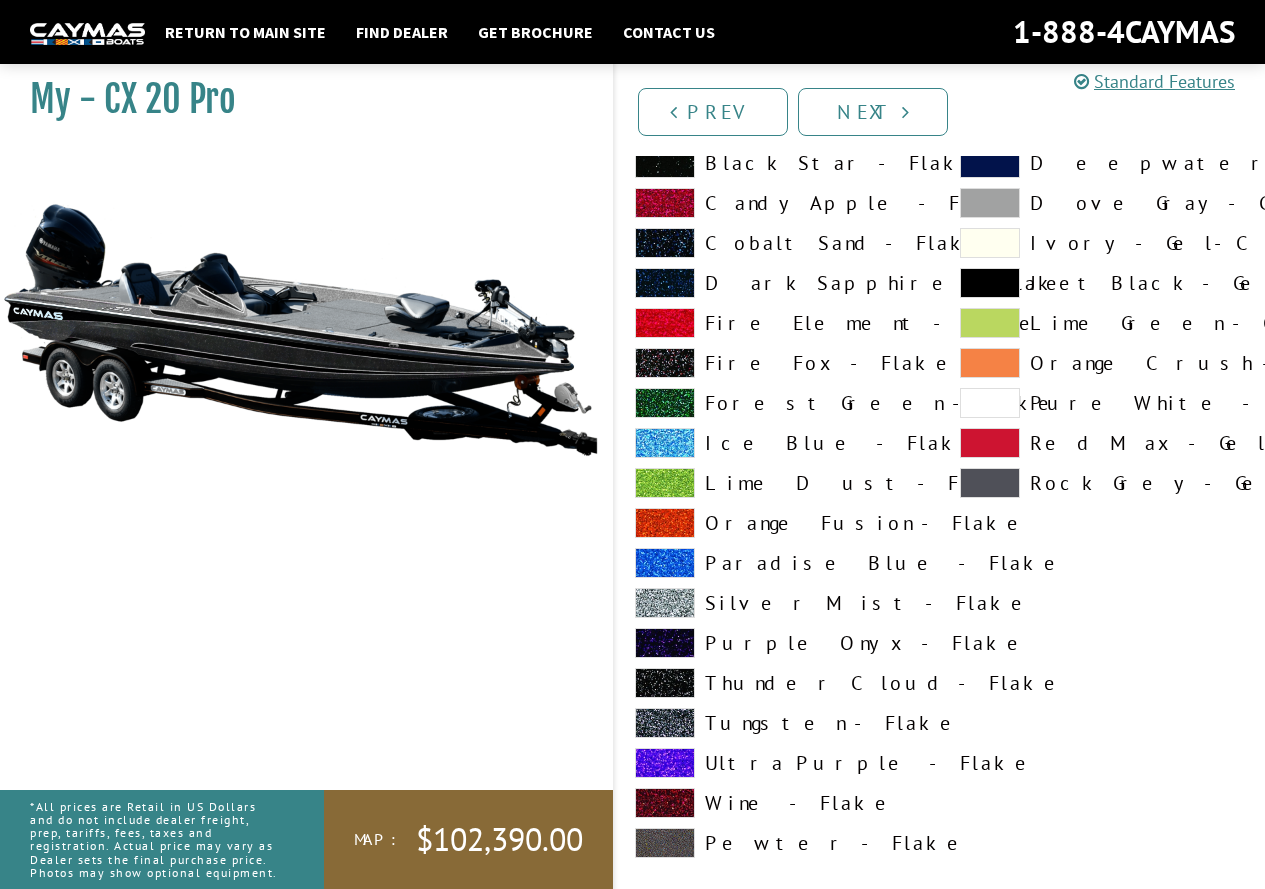 scroll, scrollTop: 1100, scrollLeft: 0, axis: vertical 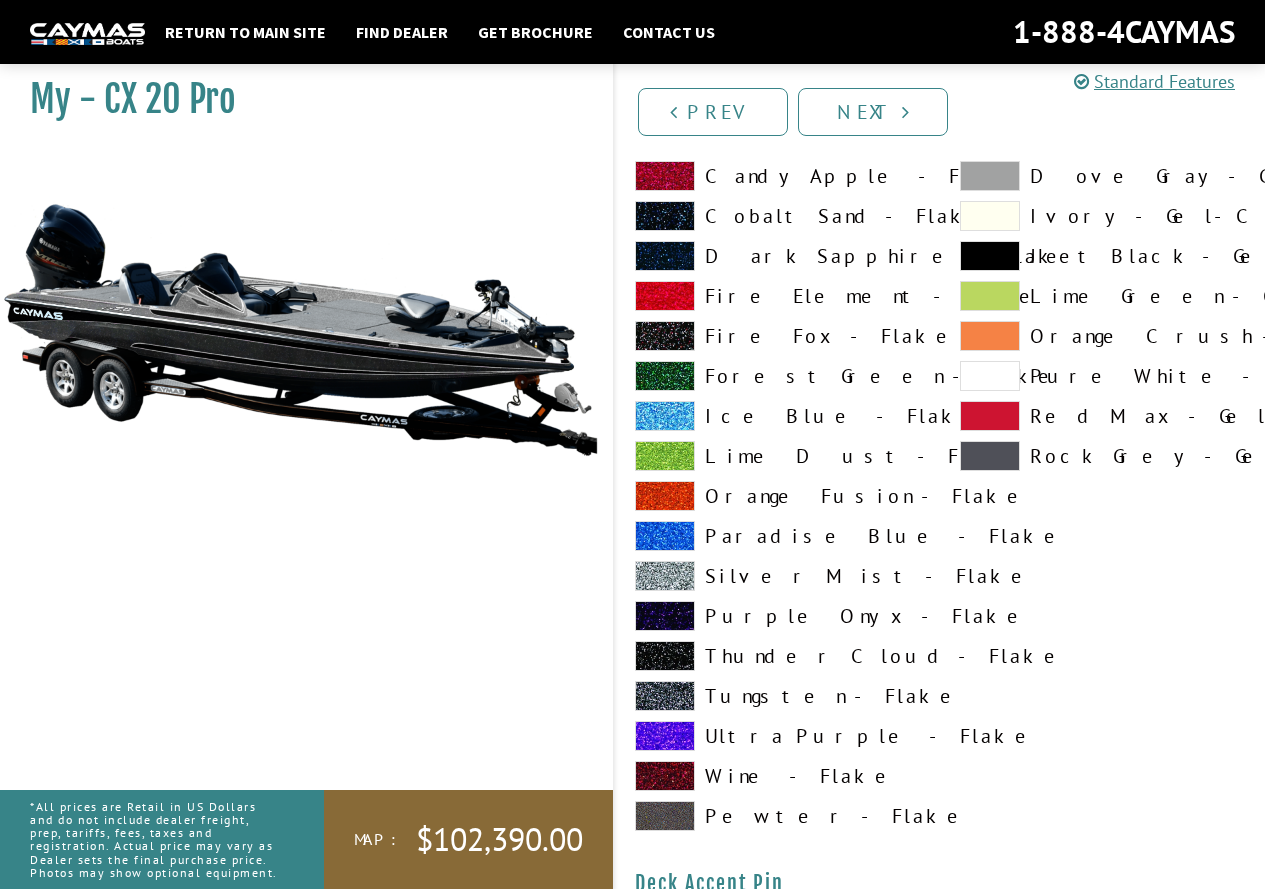 click on "Tungsten - Flake" at bounding box center [777, 696] 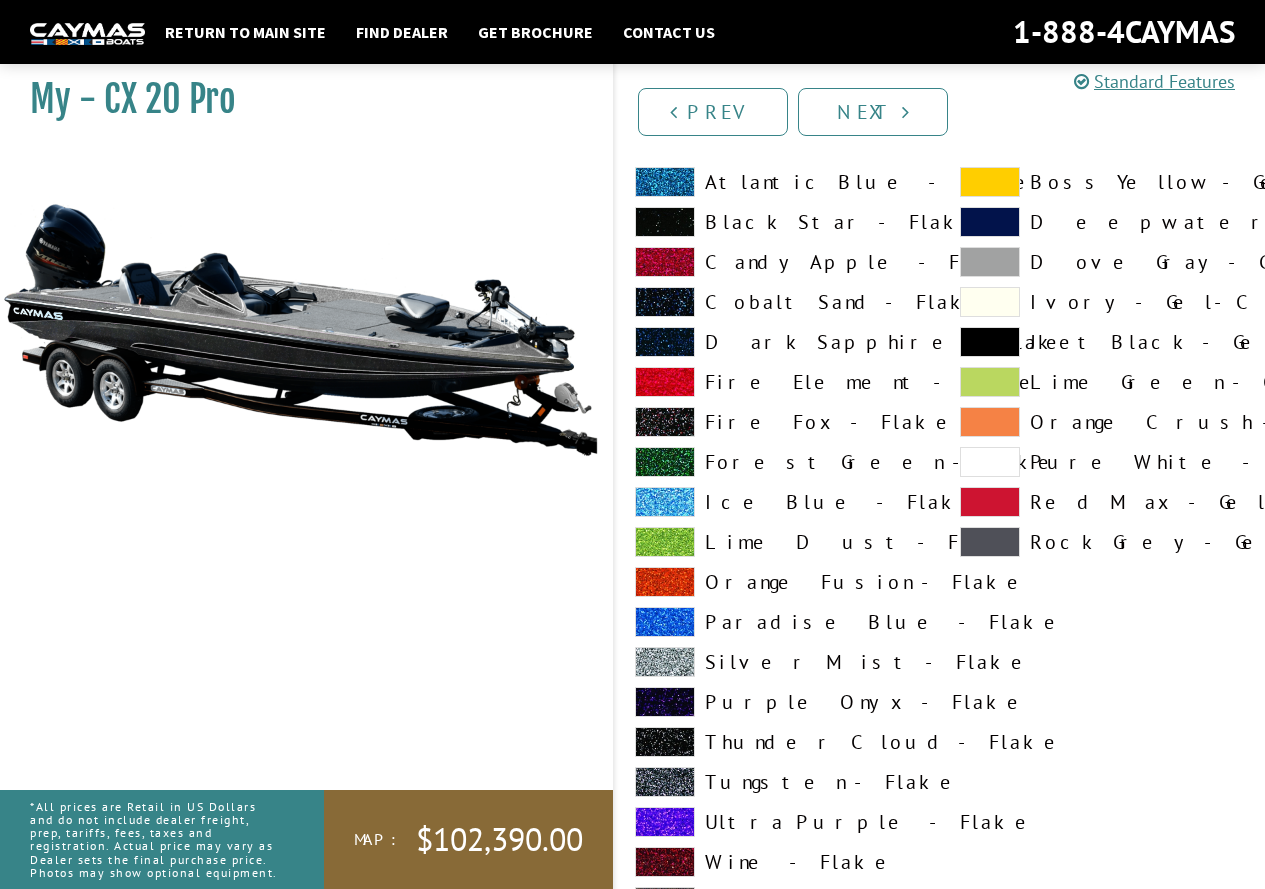 scroll, scrollTop: 900, scrollLeft: 0, axis: vertical 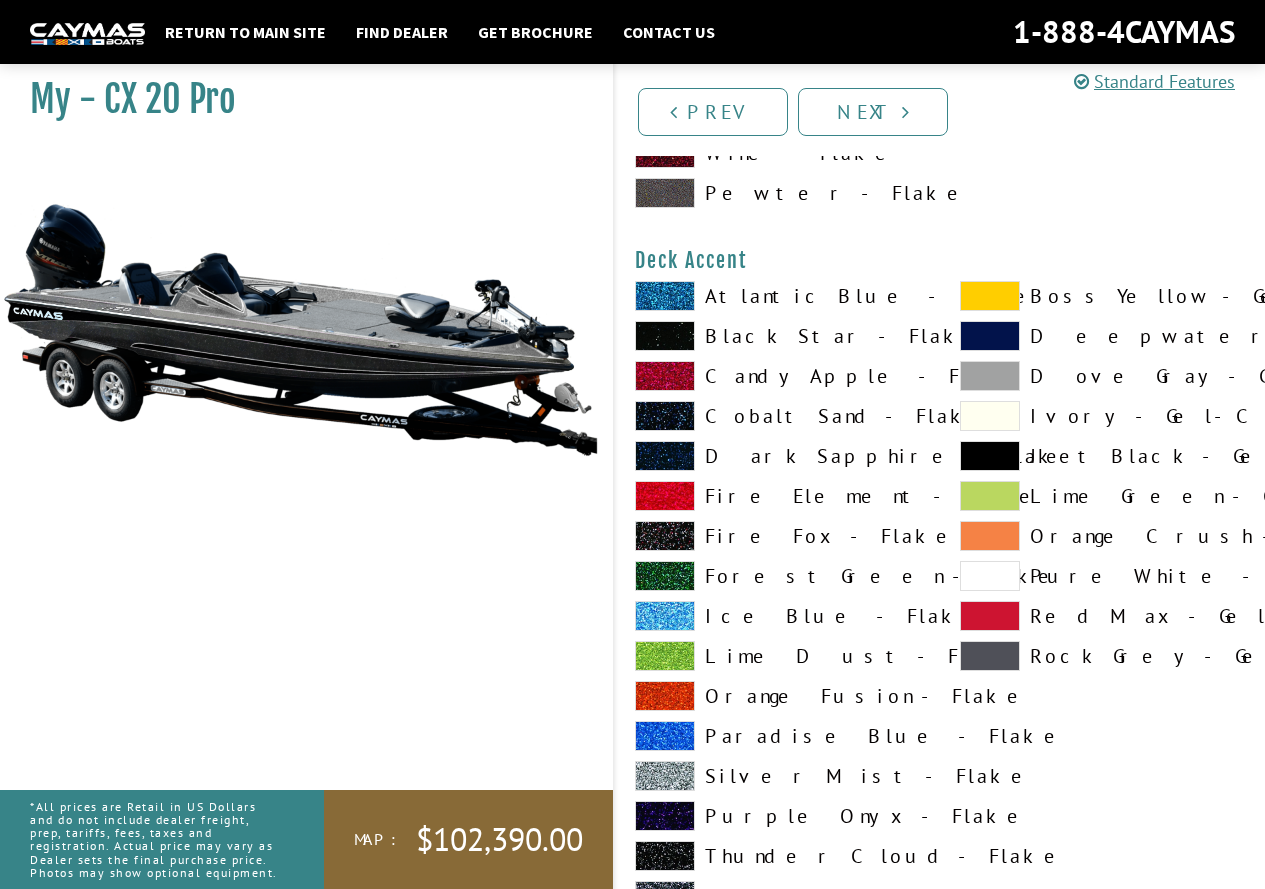 click on "Black Star - Flake" at bounding box center [777, 336] 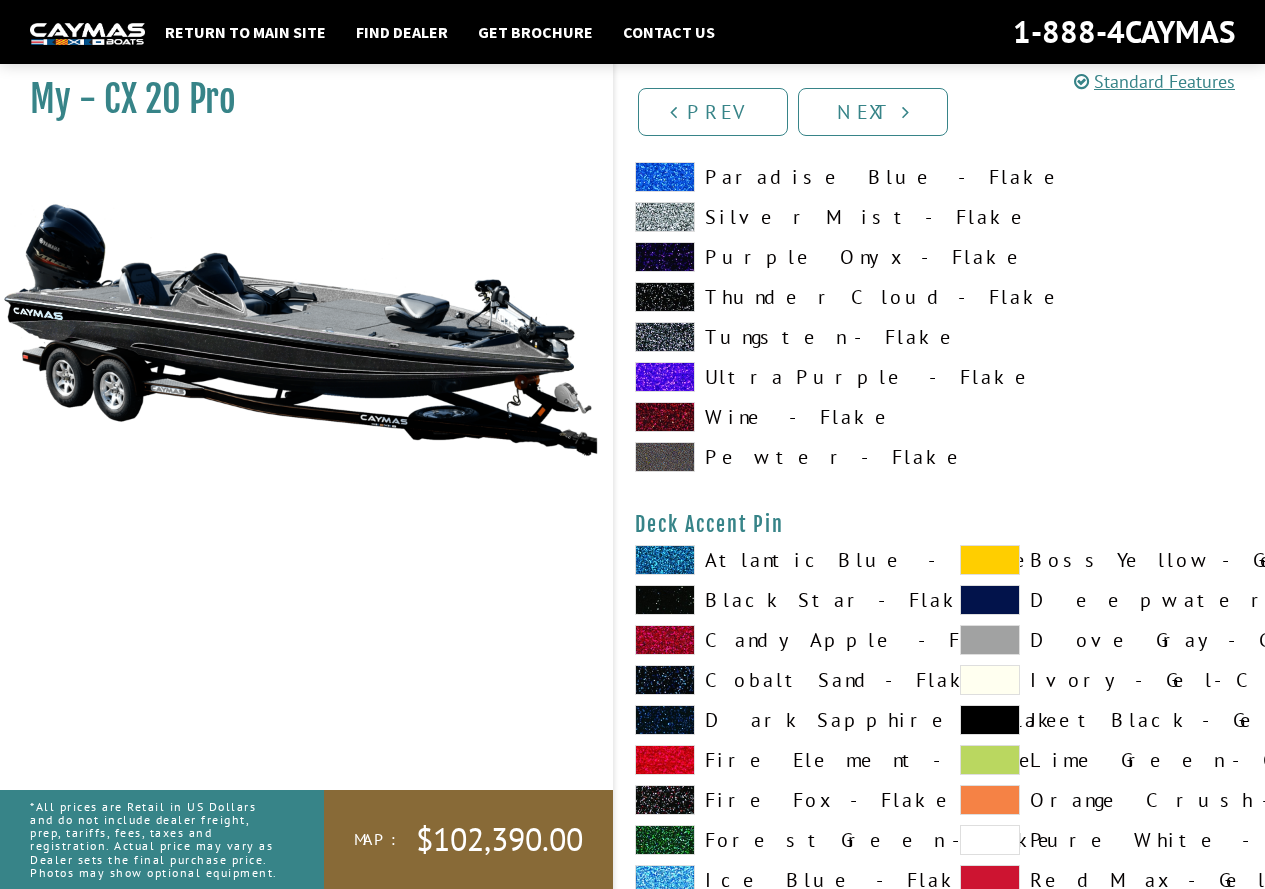 scroll, scrollTop: 1500, scrollLeft: 0, axis: vertical 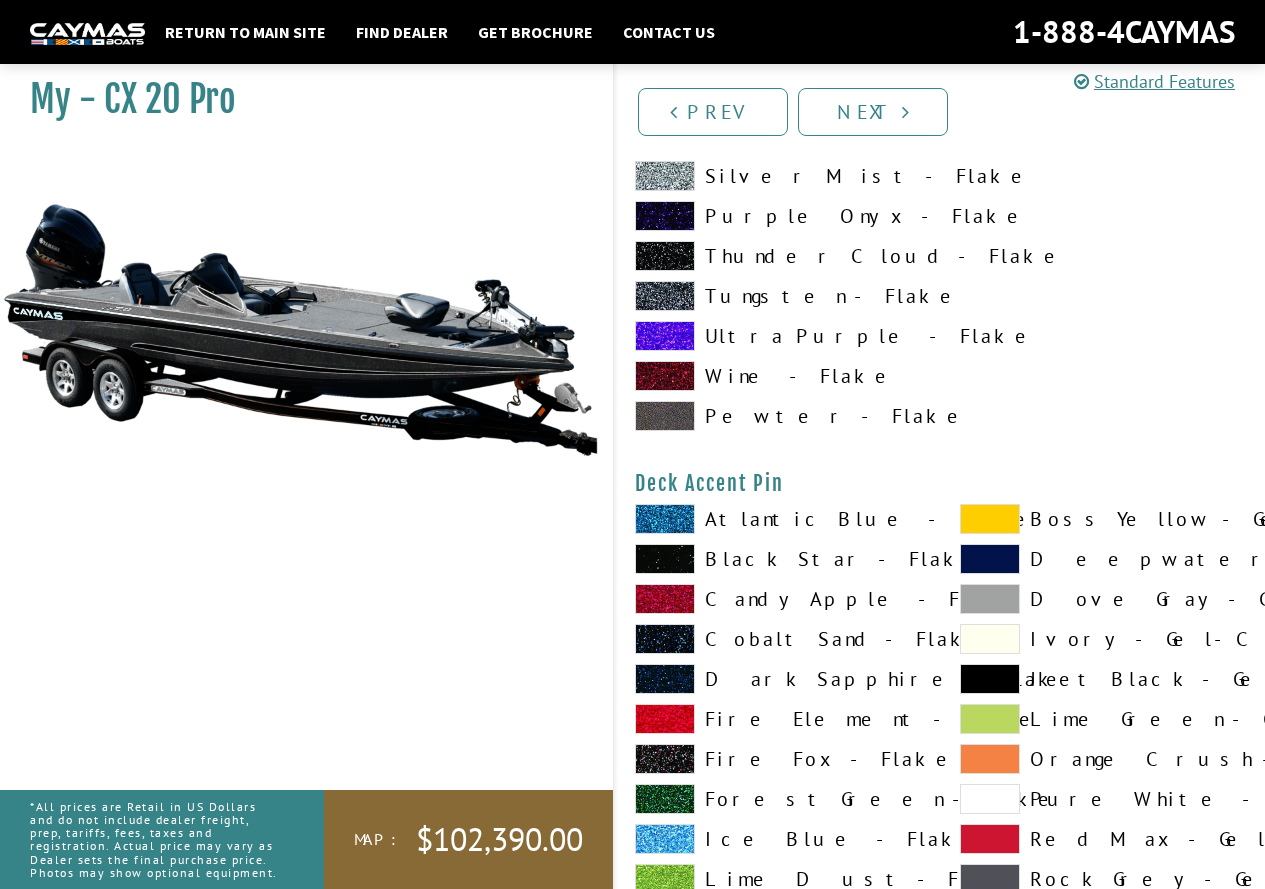 click on "Candy Apple - Flake" at bounding box center [777, 599] 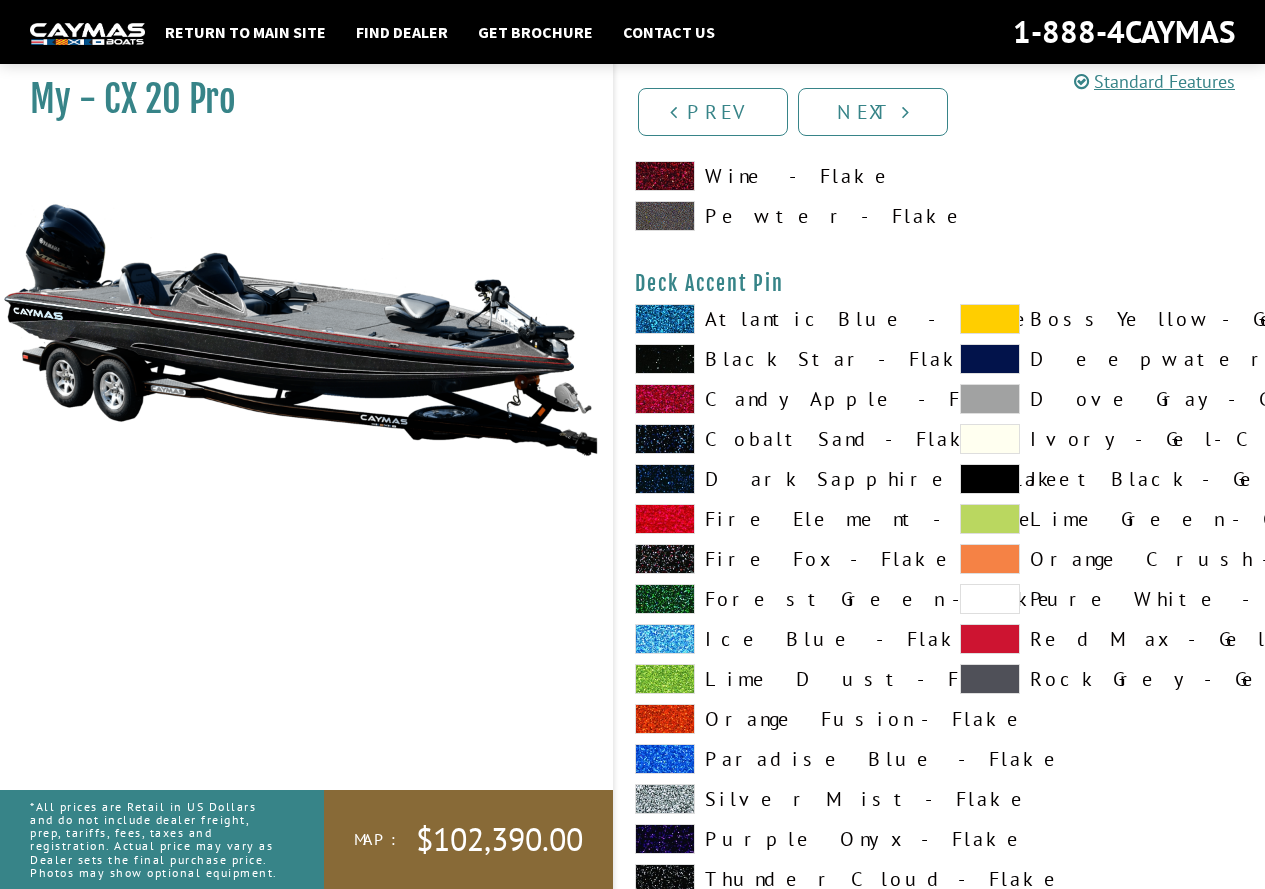 scroll, scrollTop: 1800, scrollLeft: 0, axis: vertical 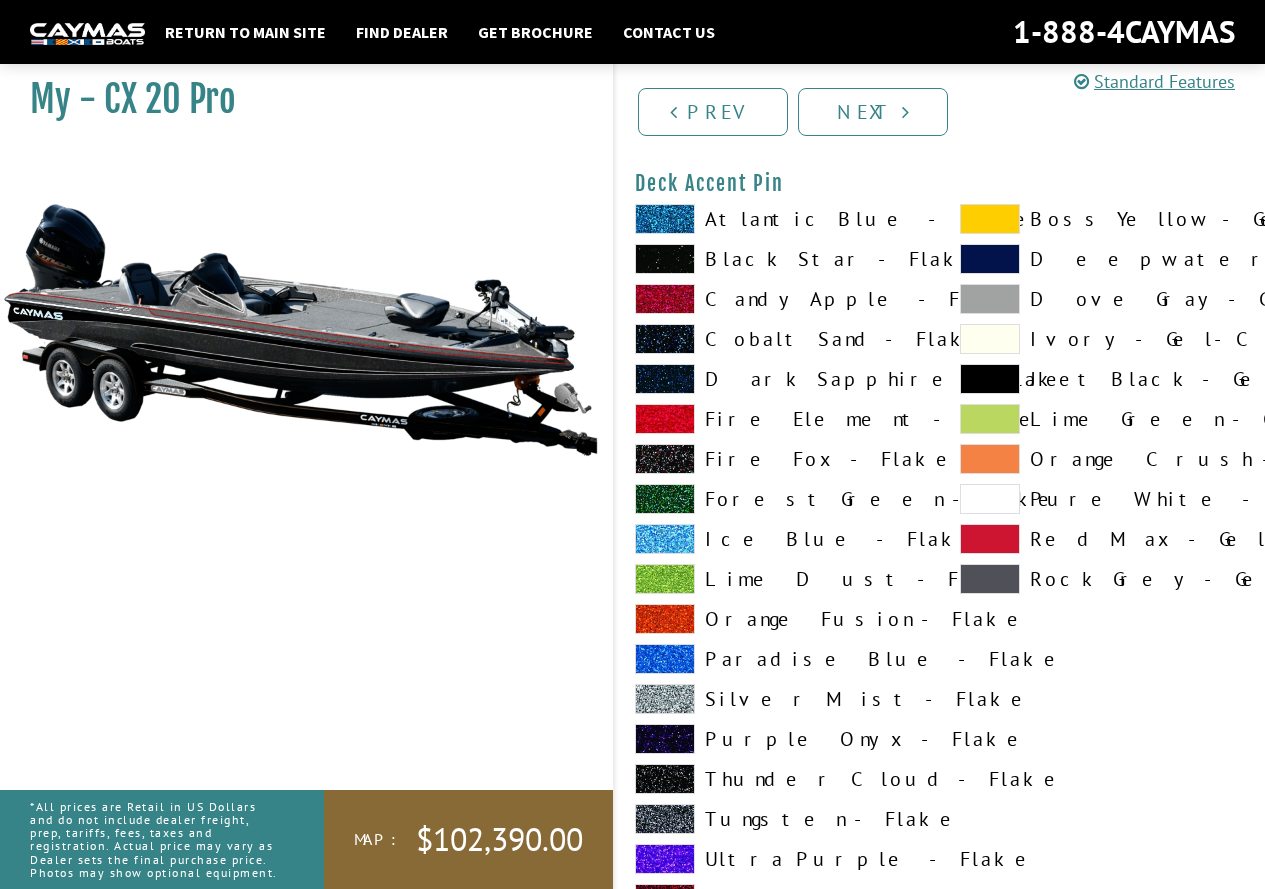 click on "Ice Blue - Flake" at bounding box center [777, 539] 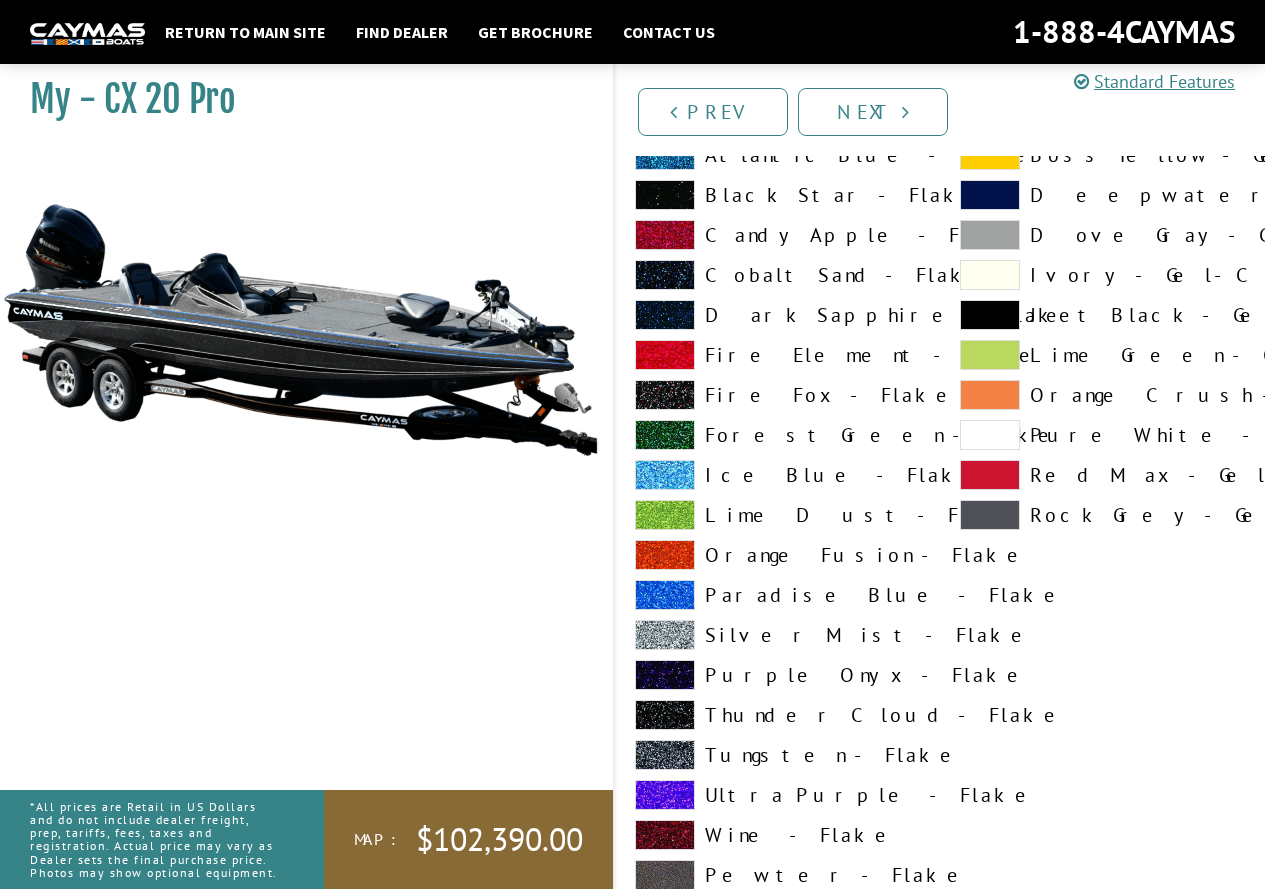 scroll, scrollTop: 1900, scrollLeft: 0, axis: vertical 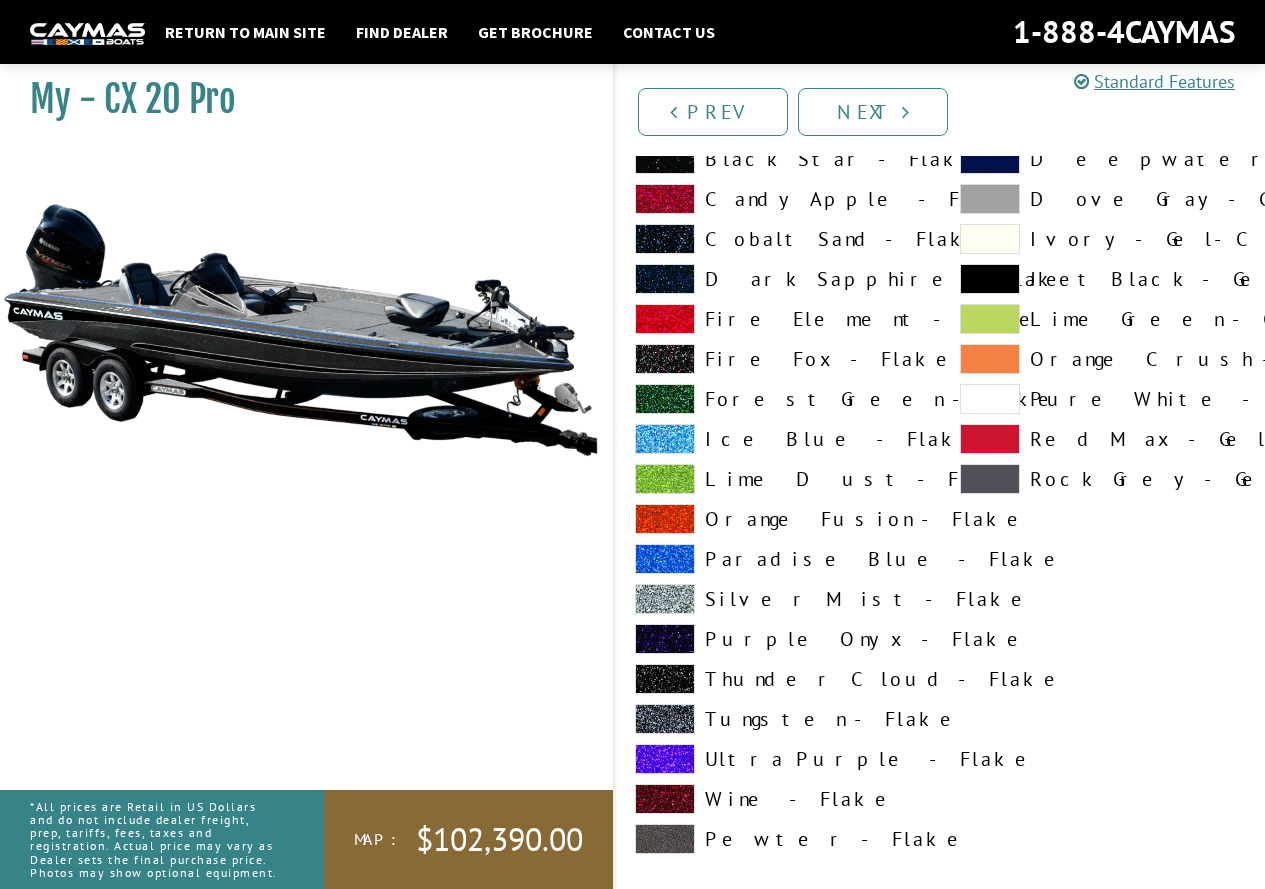 click on "Ultra Purple - Flake" at bounding box center [777, 759] 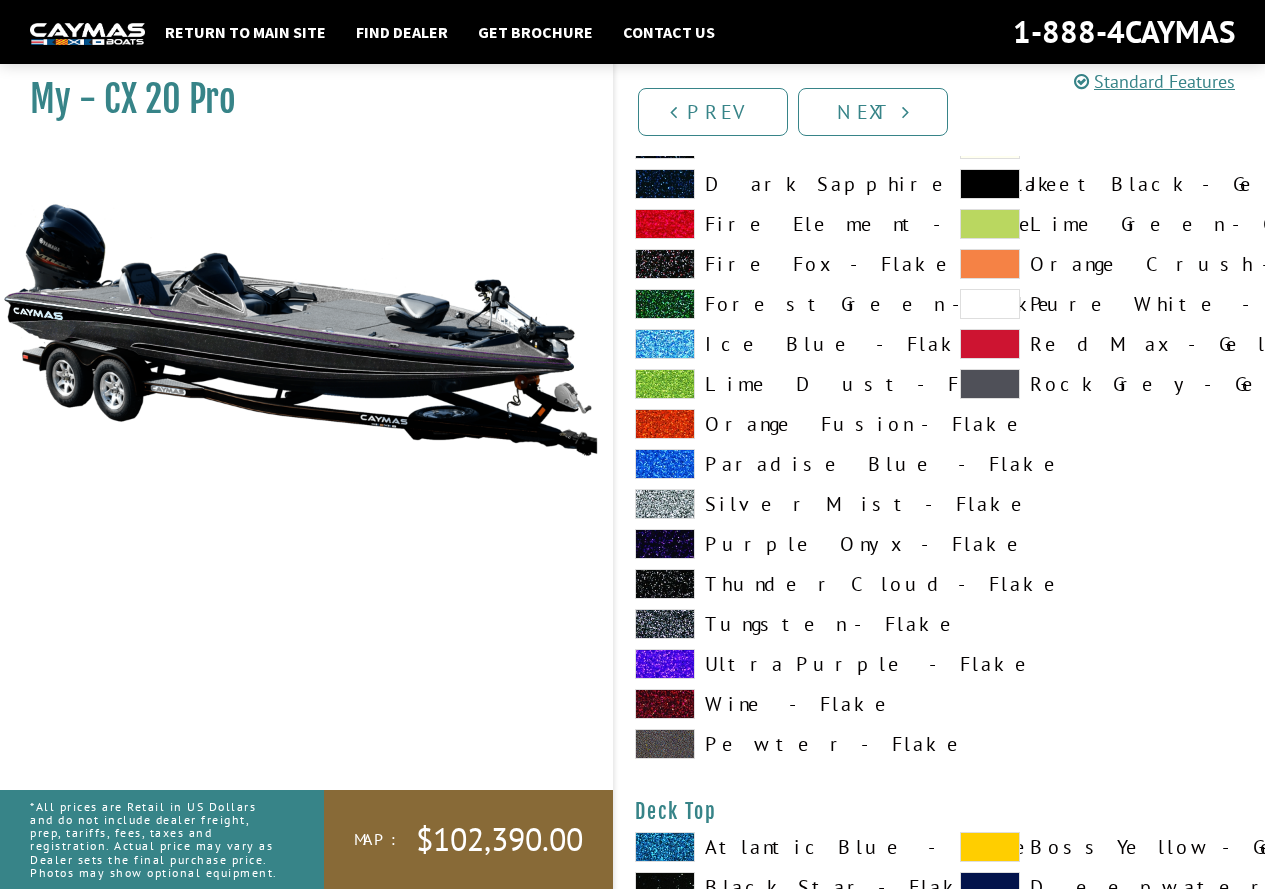 scroll, scrollTop: 2200, scrollLeft: 0, axis: vertical 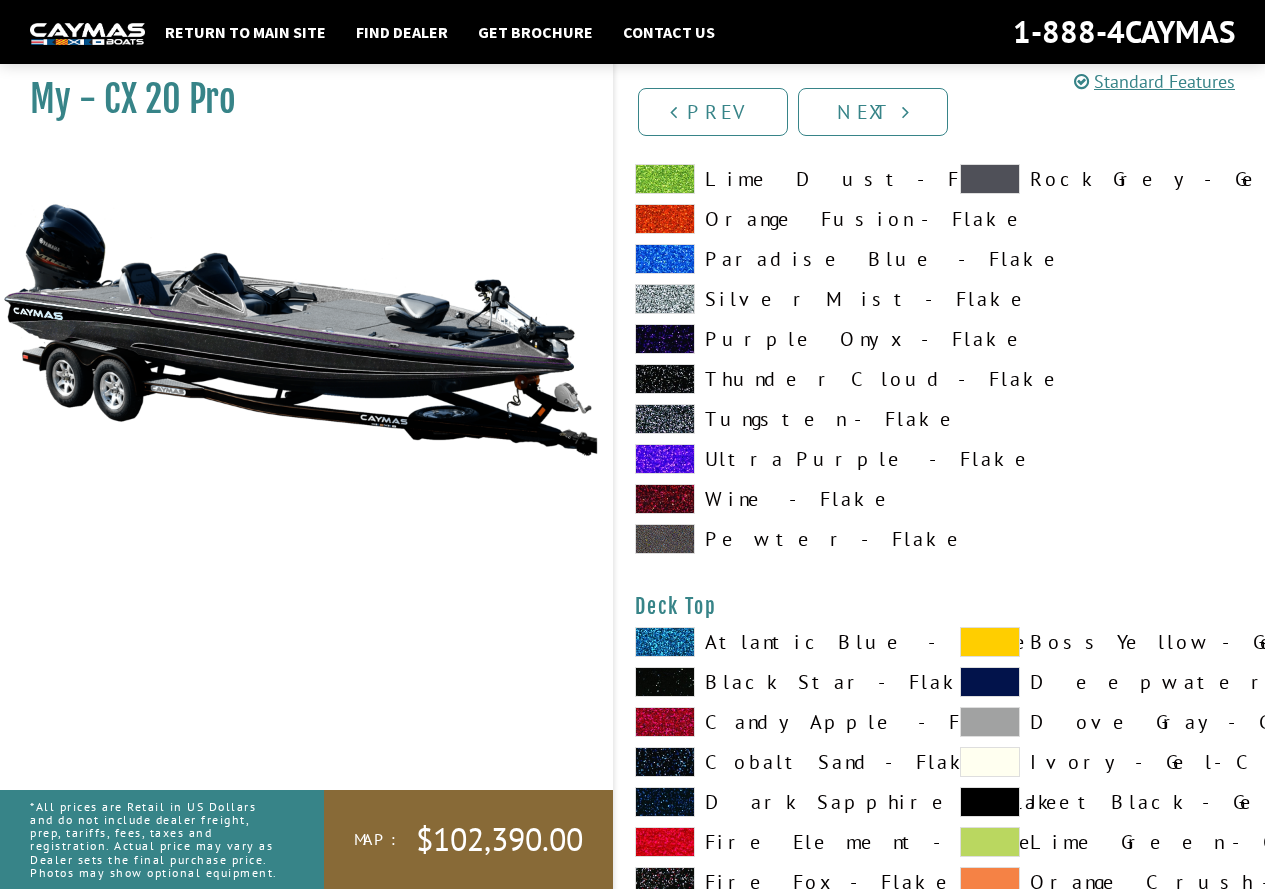 click on "Black Star - Flake" at bounding box center (777, 682) 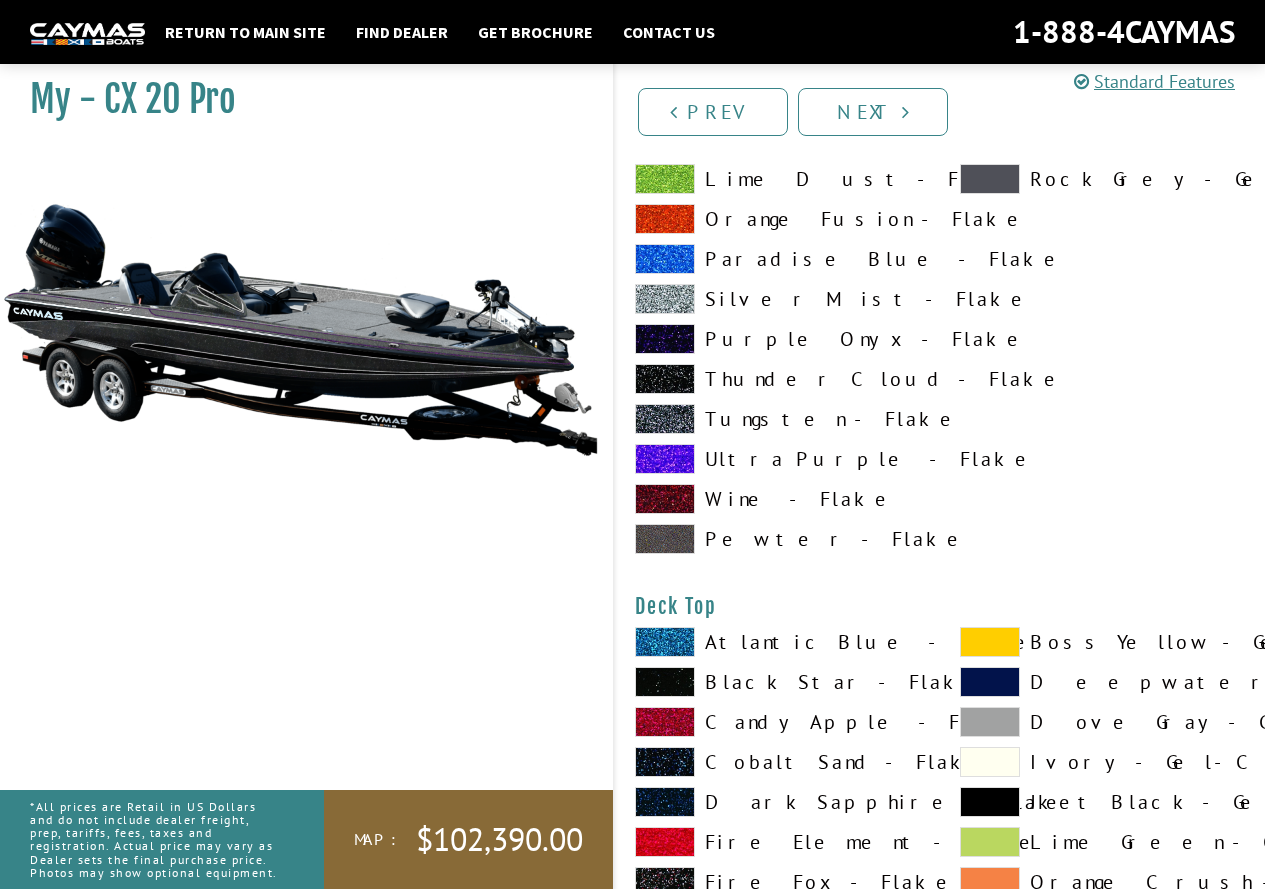 click on "Atlantic Blue - Flake" at bounding box center [777, 642] 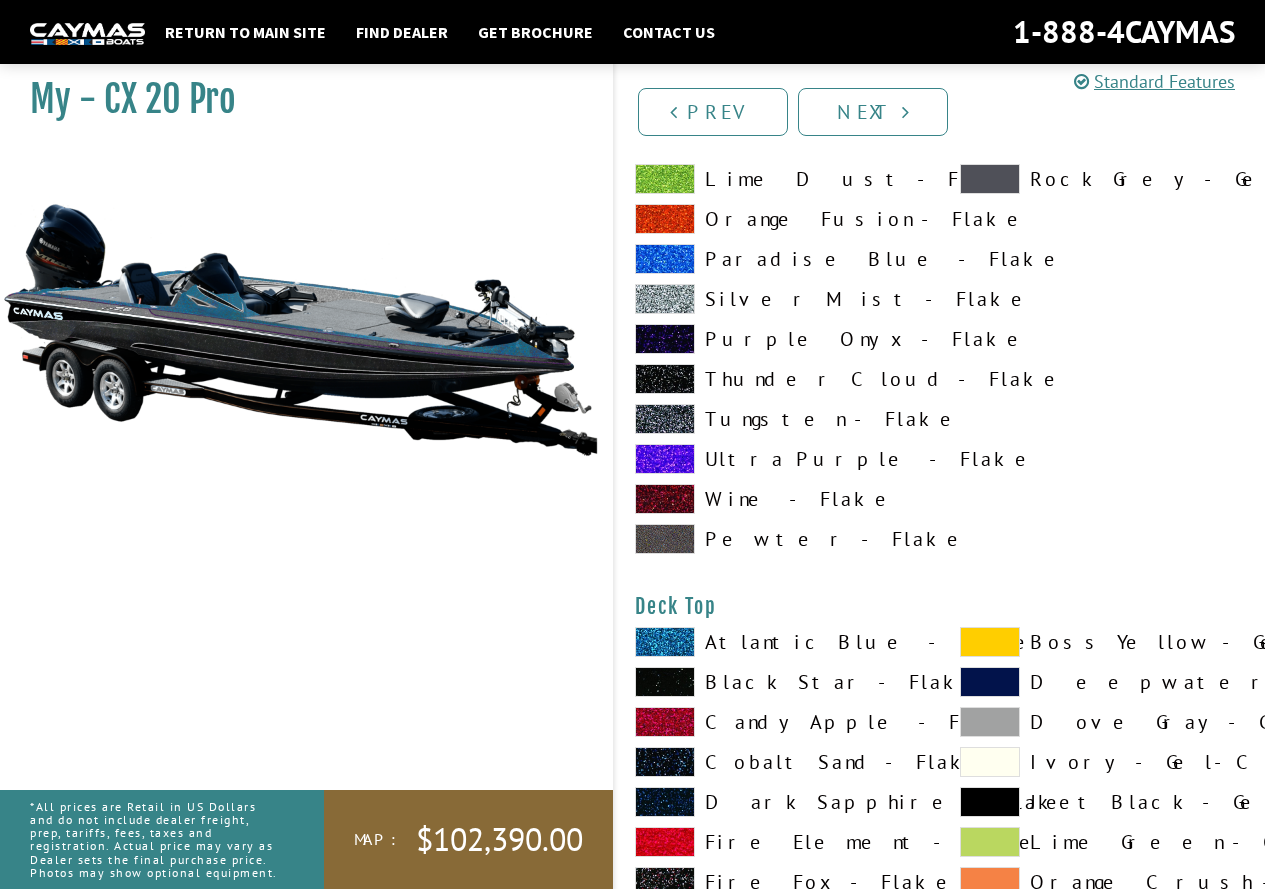 click on "Black Star - Flake" at bounding box center (777, 682) 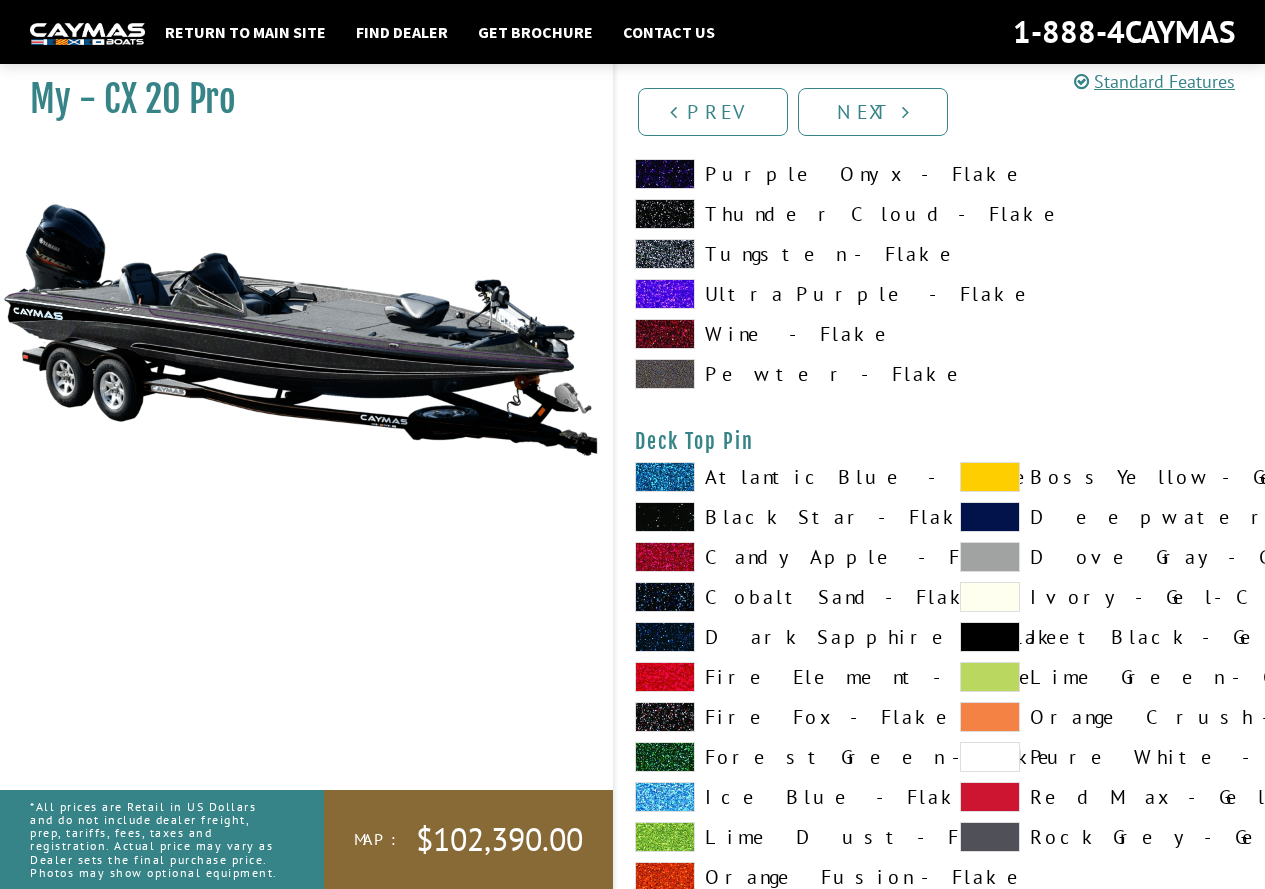 scroll, scrollTop: 3200, scrollLeft: 0, axis: vertical 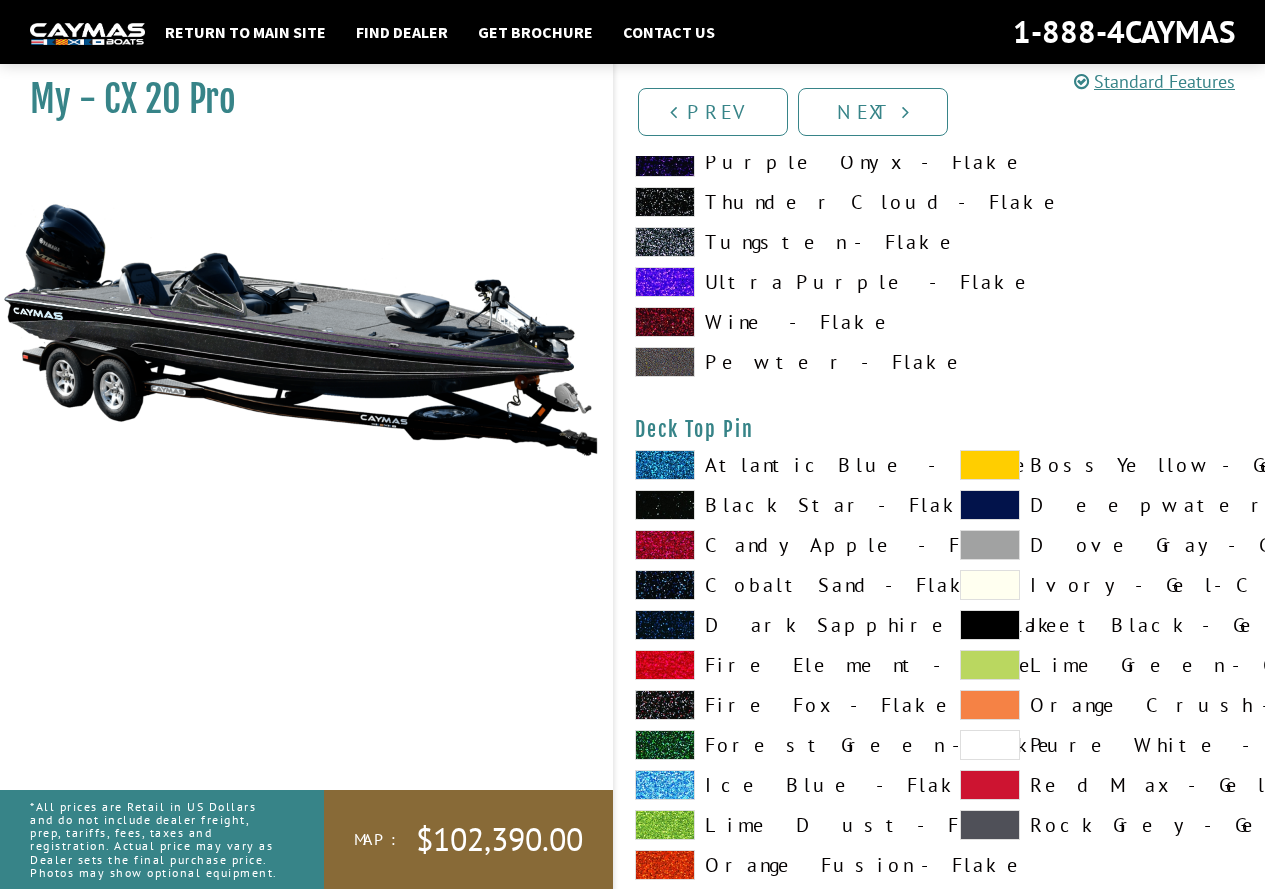 click on "Candy Apple - Flake" at bounding box center (777, 545) 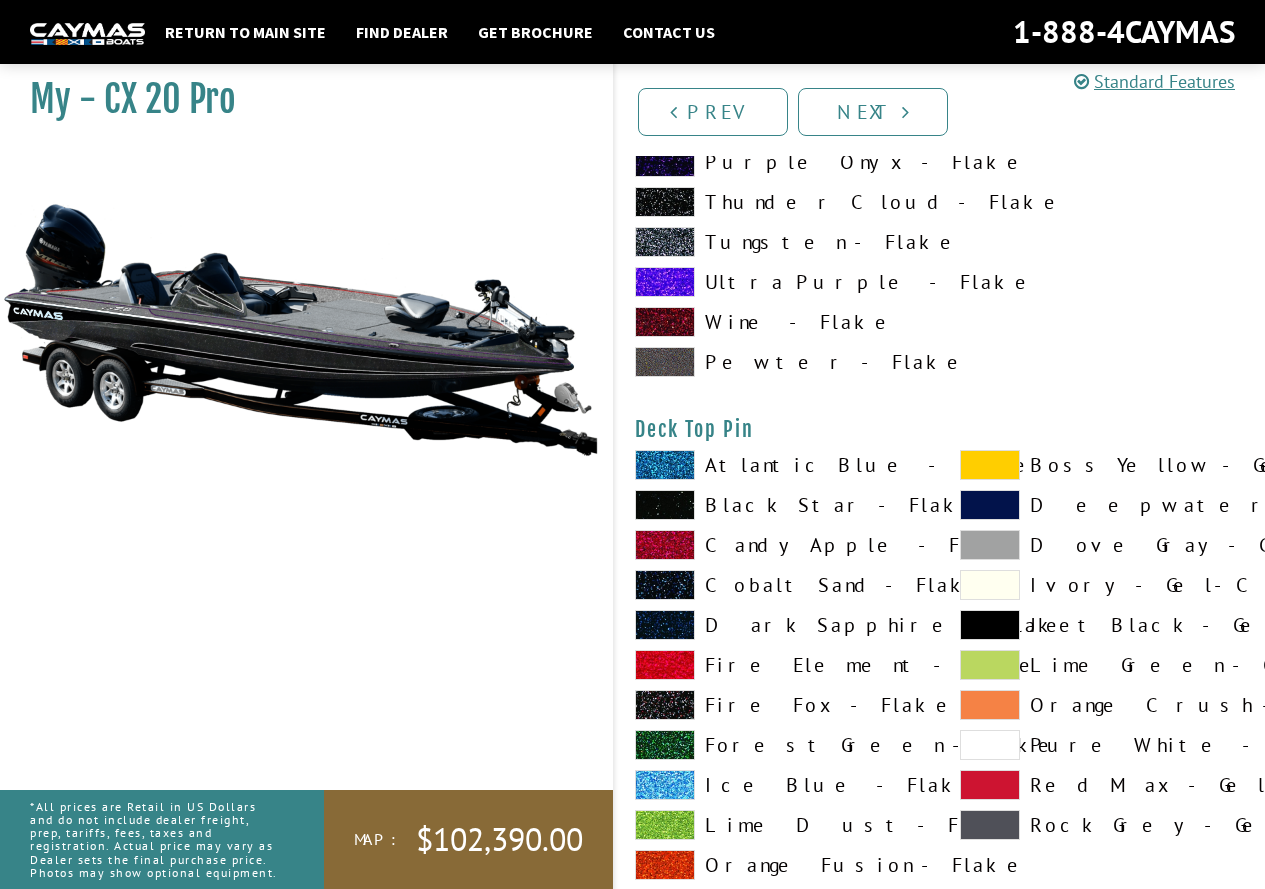 scroll, scrollTop: 3500, scrollLeft: 0, axis: vertical 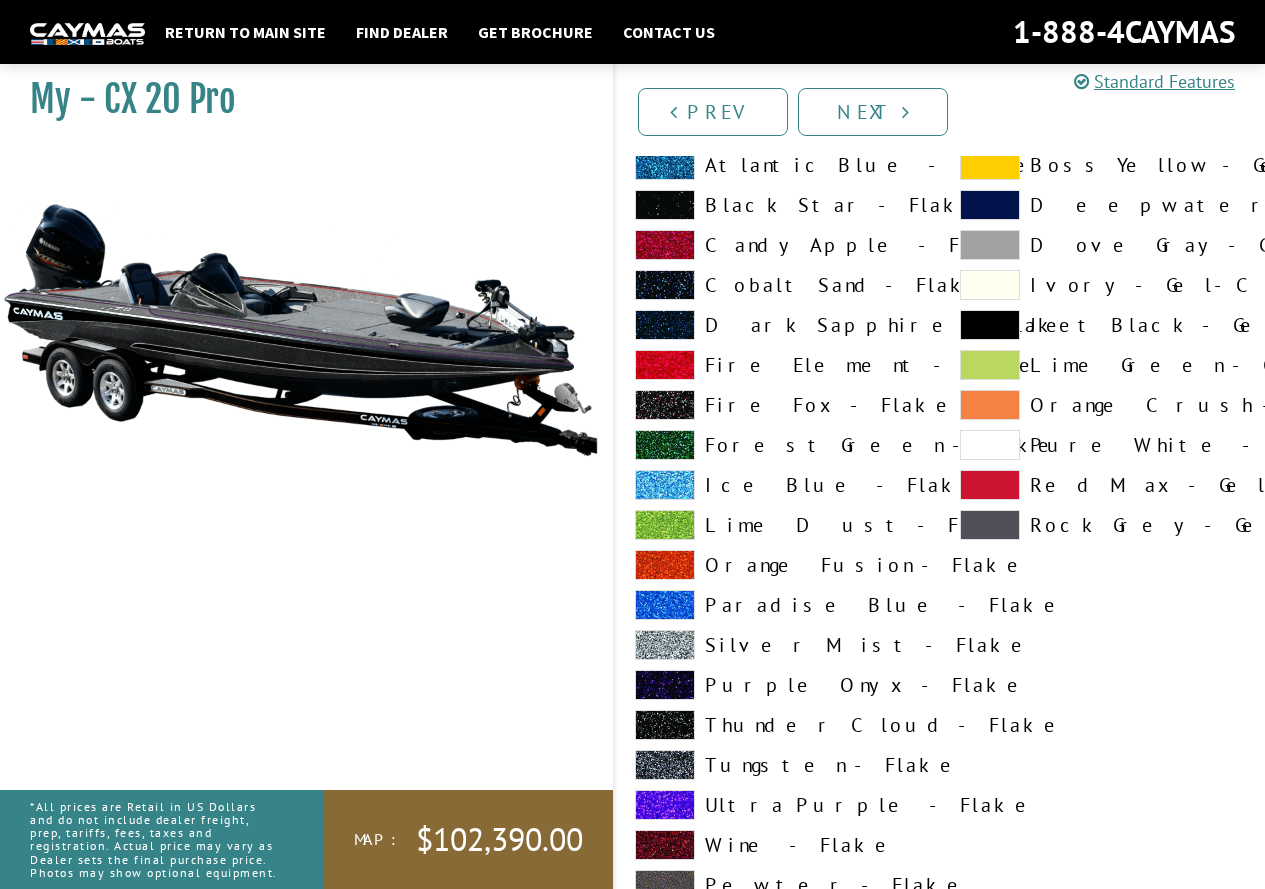 click on "Ultra Purple - Flake" at bounding box center [777, 805] 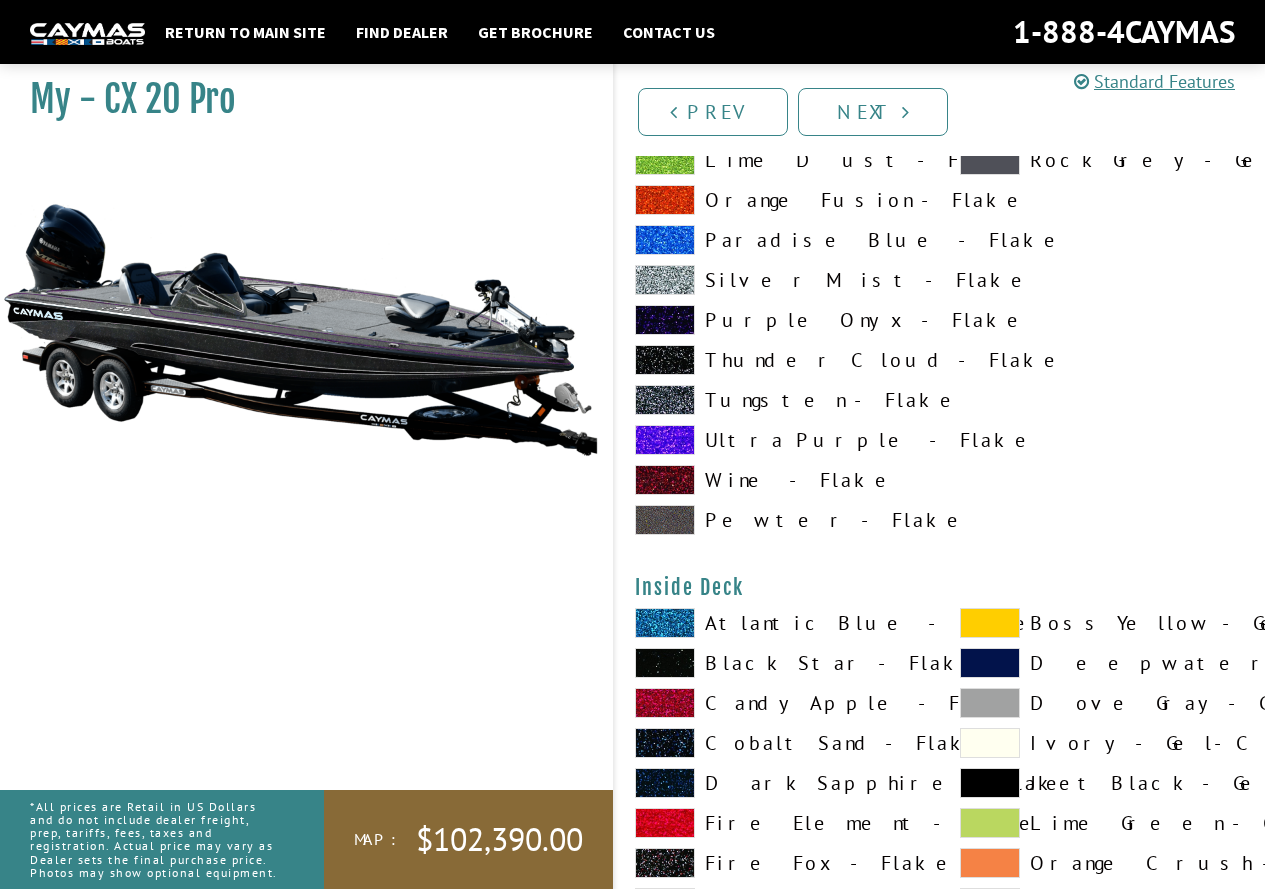 scroll, scrollTop: 3900, scrollLeft: 0, axis: vertical 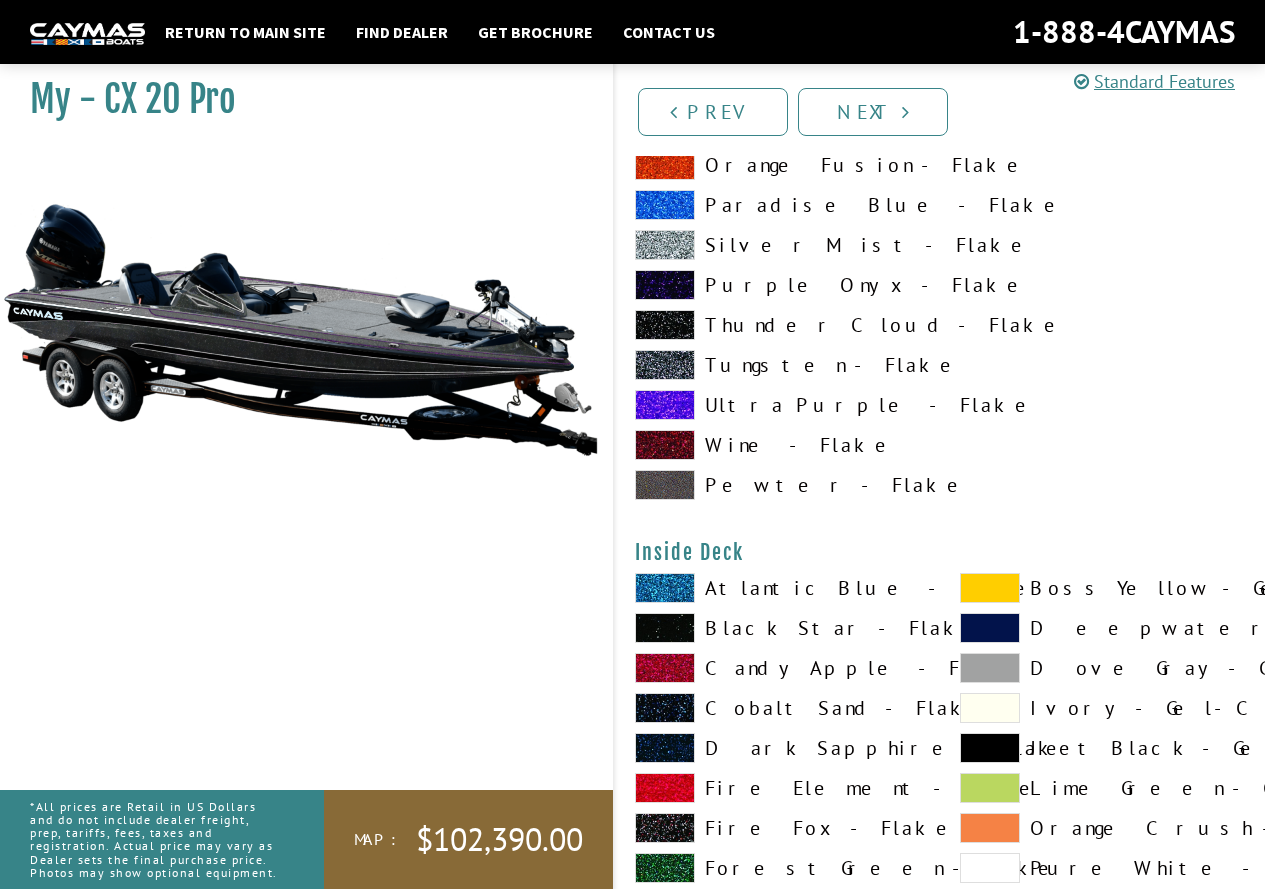 click on "Black Star - Flake" at bounding box center [777, 628] 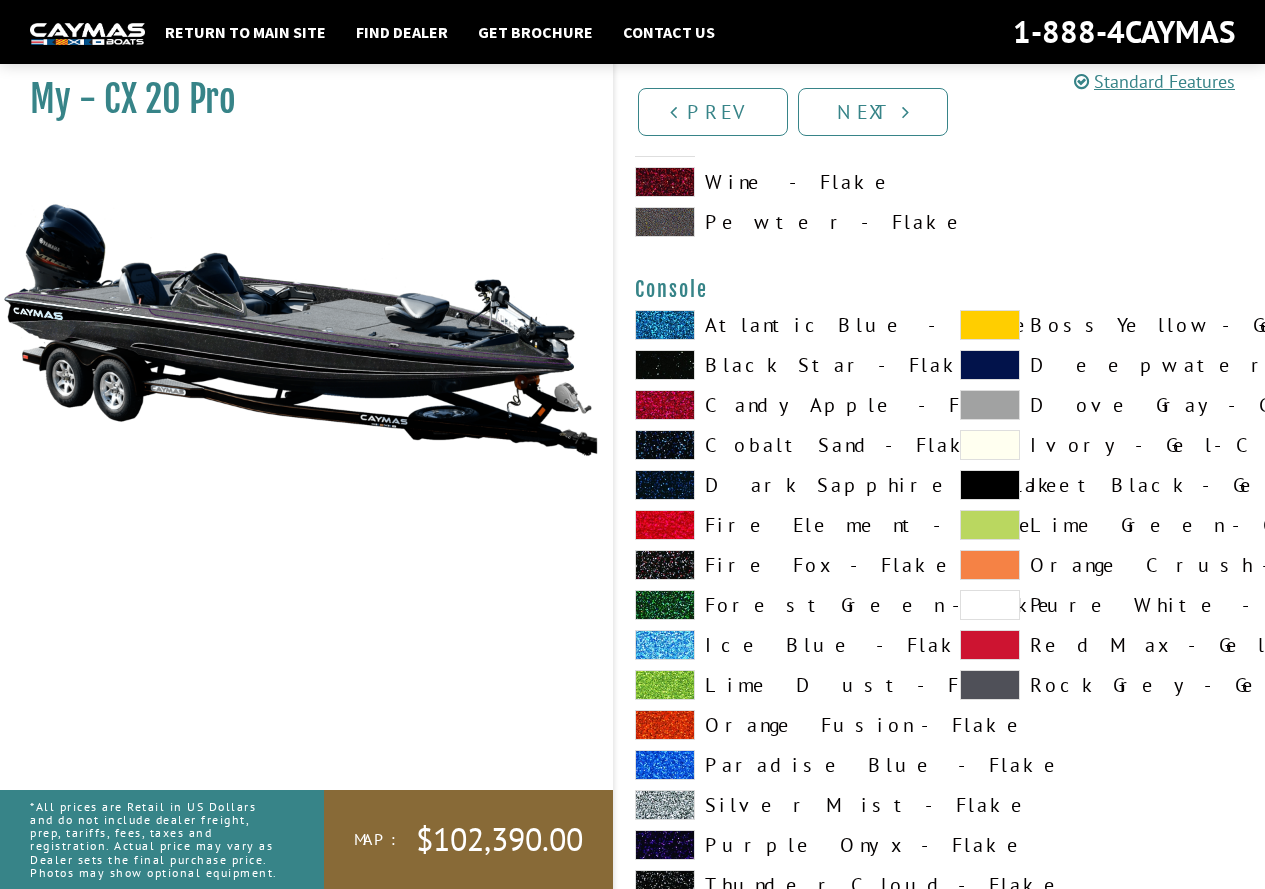scroll, scrollTop: 5100, scrollLeft: 0, axis: vertical 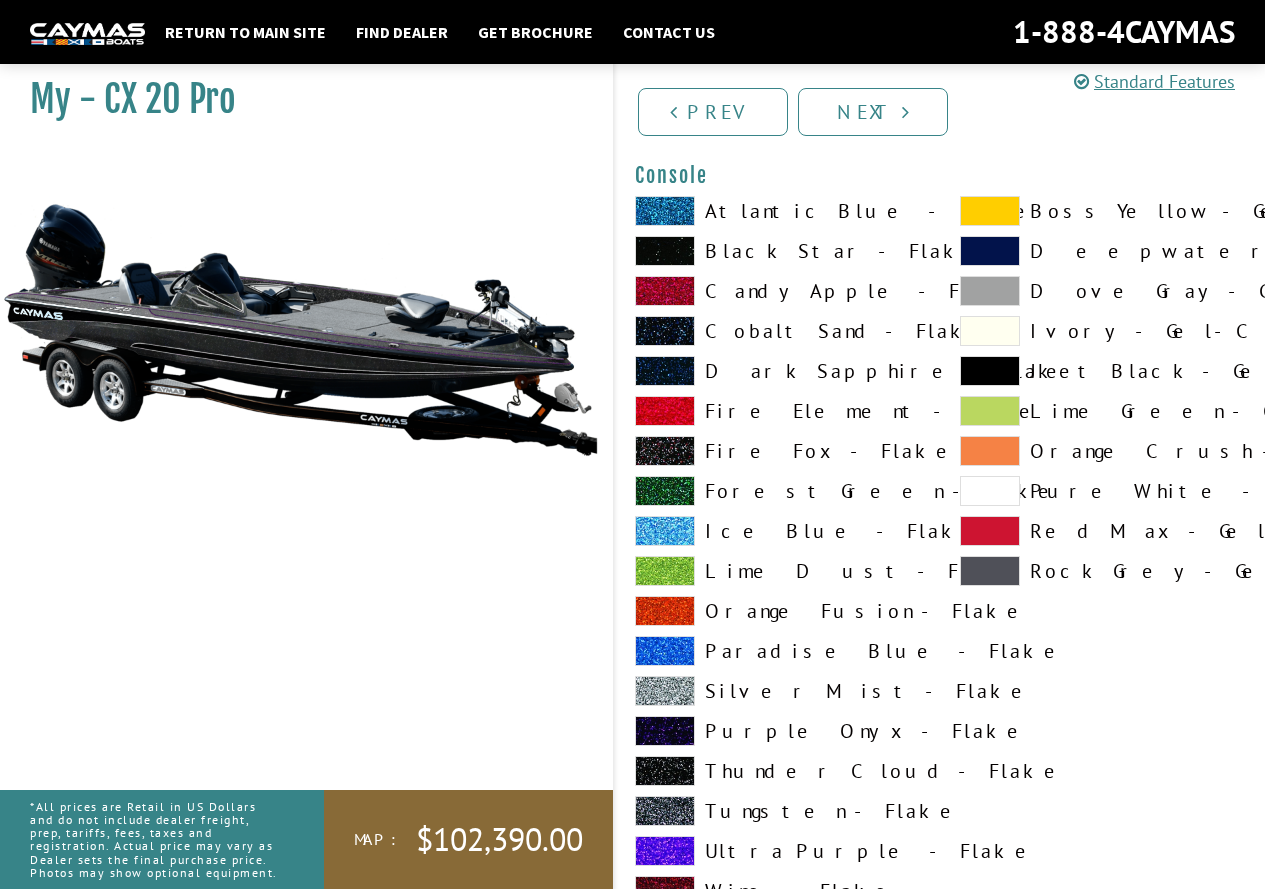 click on "Ultra Purple - Flake" at bounding box center (777, 851) 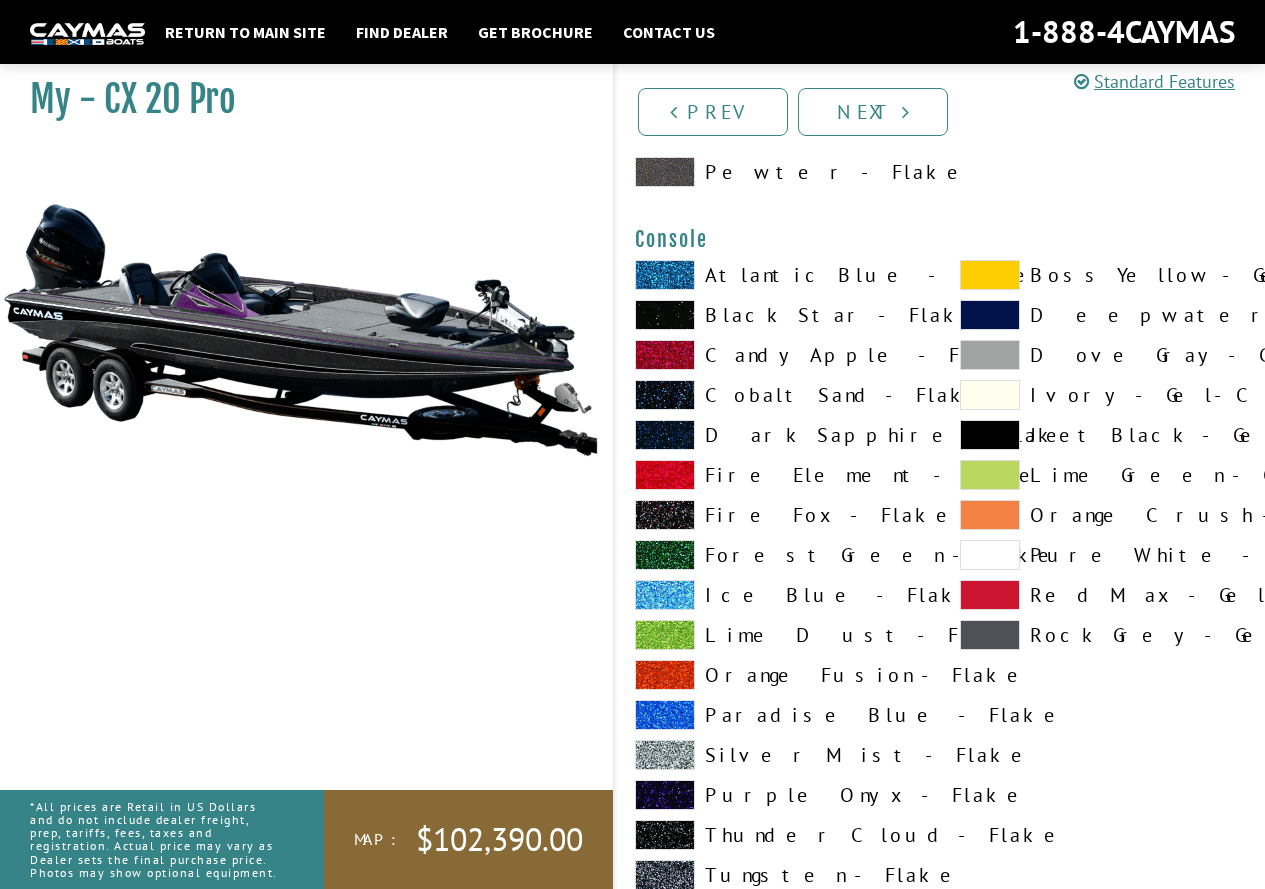 scroll, scrollTop: 5000, scrollLeft: 0, axis: vertical 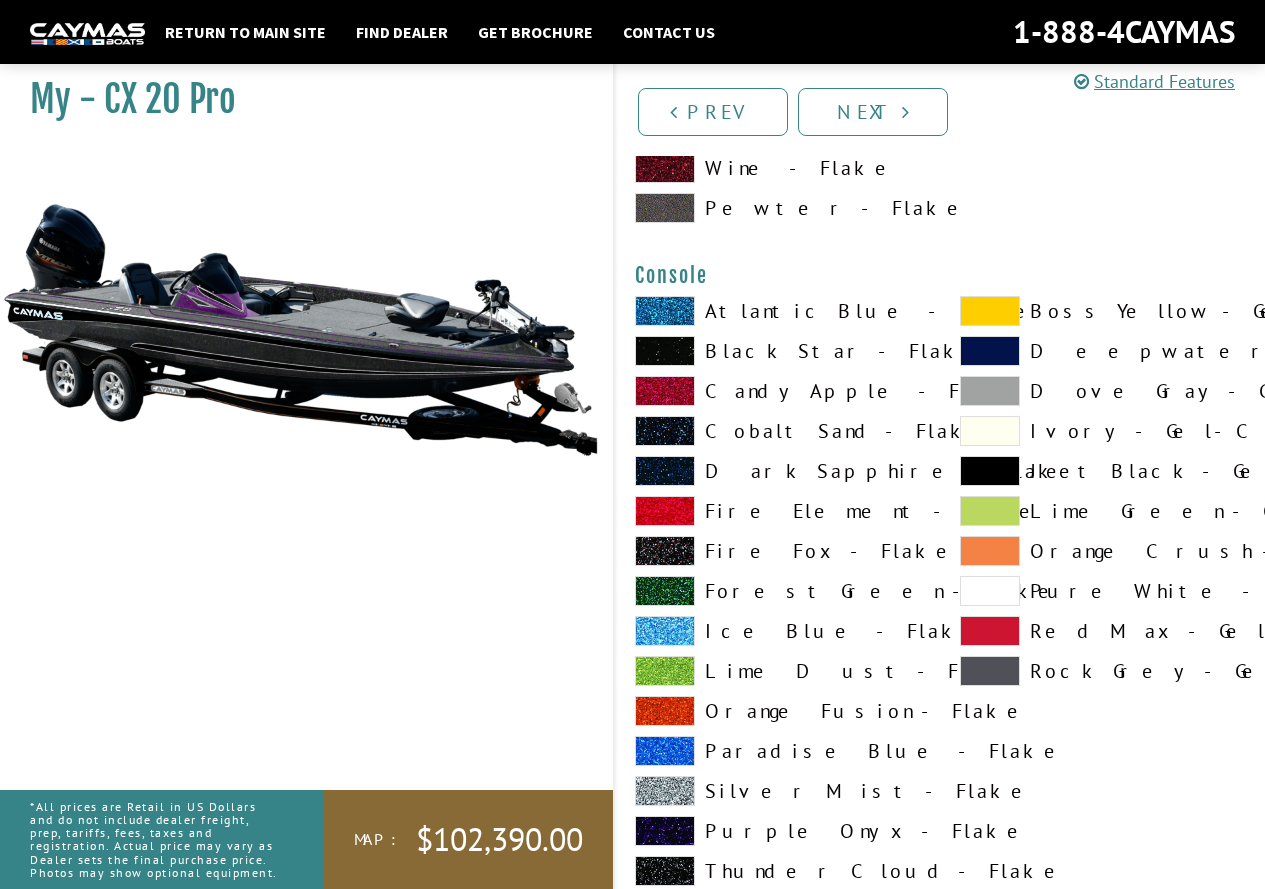 click on "Black Star - Flake" at bounding box center (777, 351) 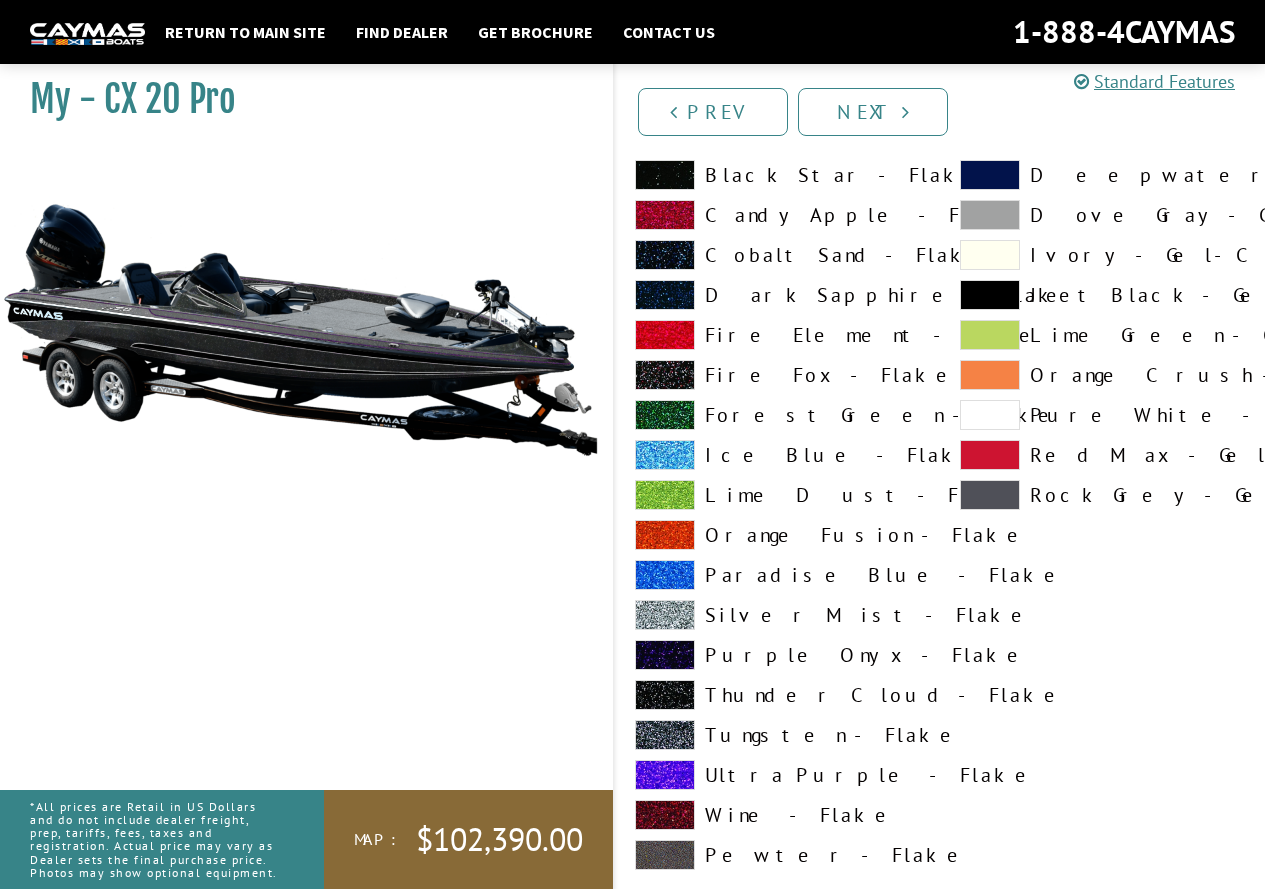 scroll, scrollTop: 6000, scrollLeft: 0, axis: vertical 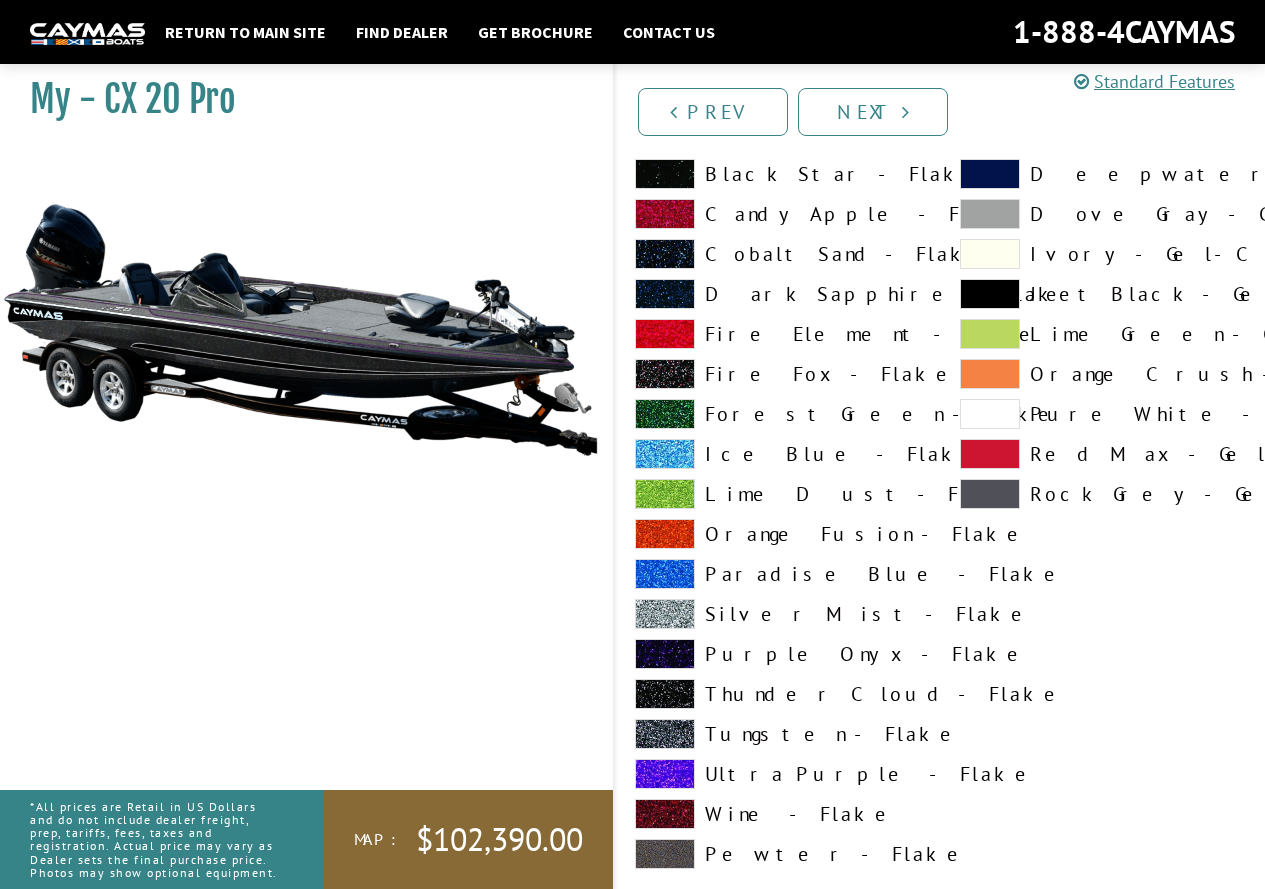 click on "Ultra Purple - Flake" at bounding box center [777, 774] 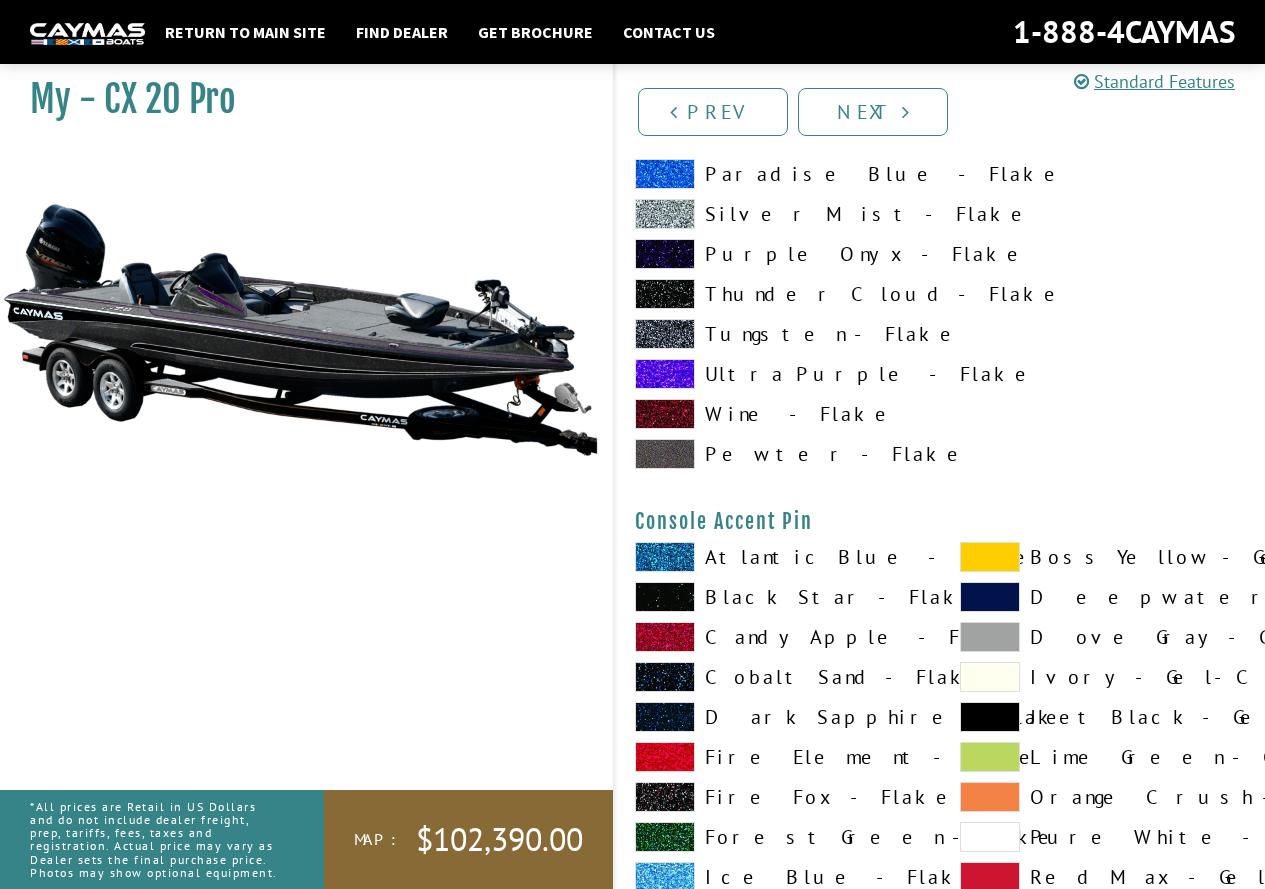 scroll, scrollTop: 6600, scrollLeft: 0, axis: vertical 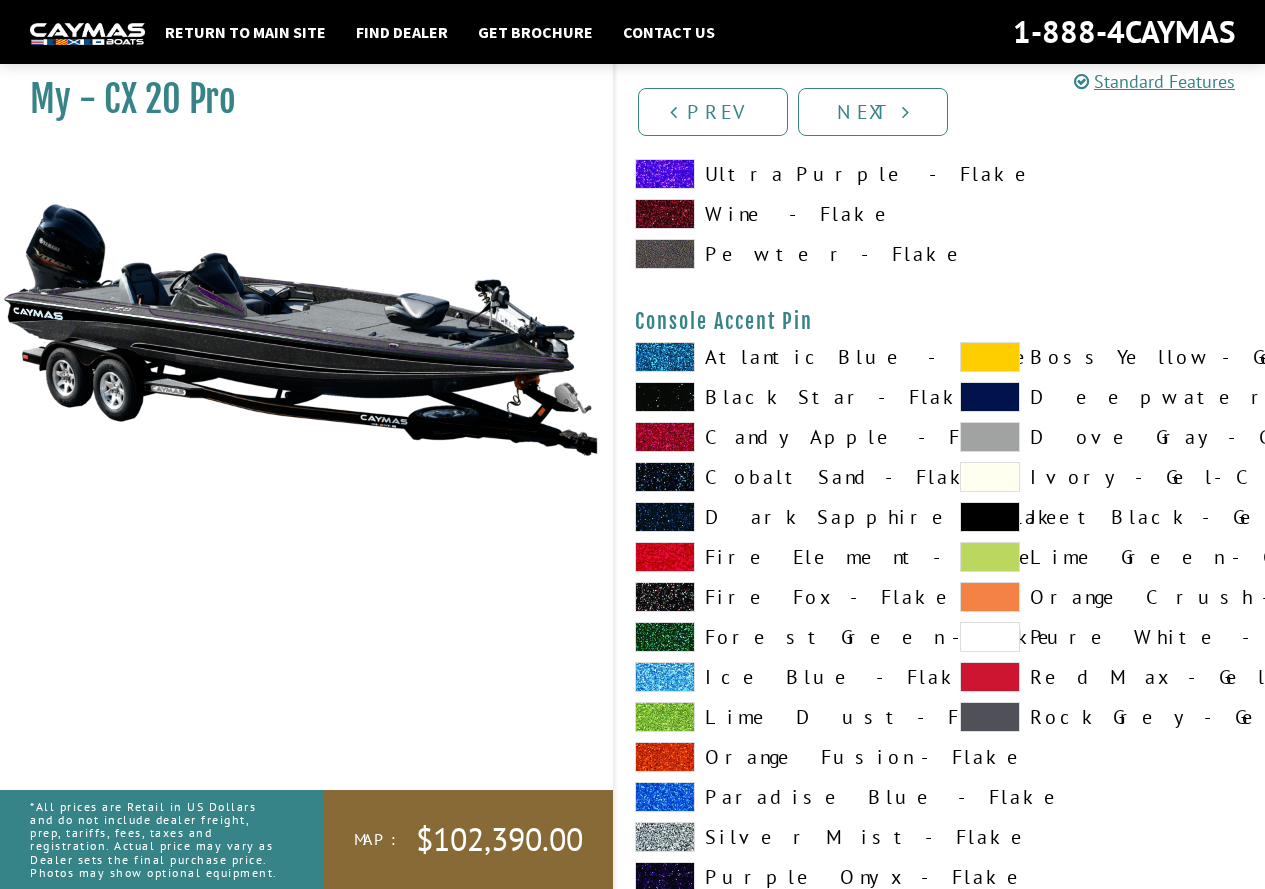 click on "Black Star - Flake" at bounding box center (777, 397) 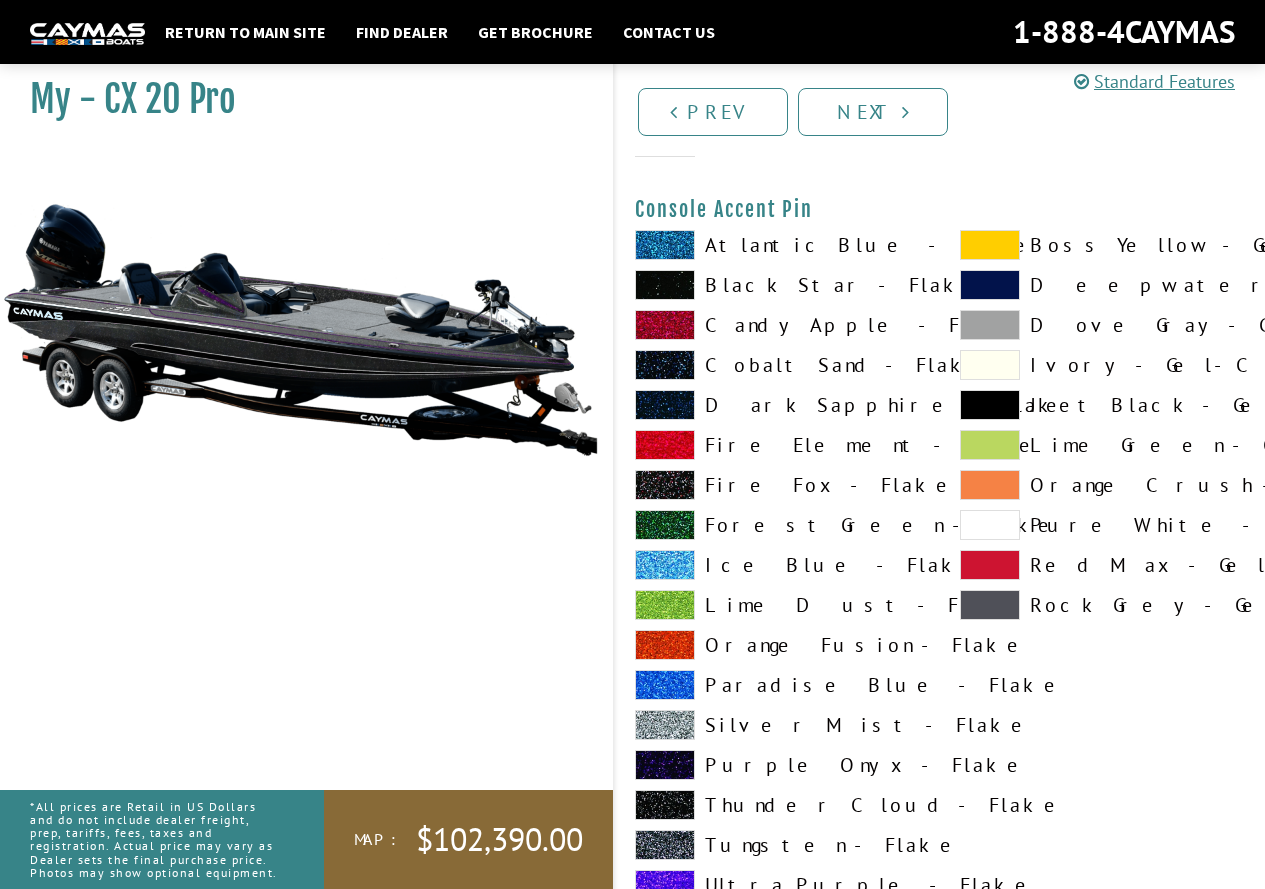 scroll, scrollTop: 7000, scrollLeft: 0, axis: vertical 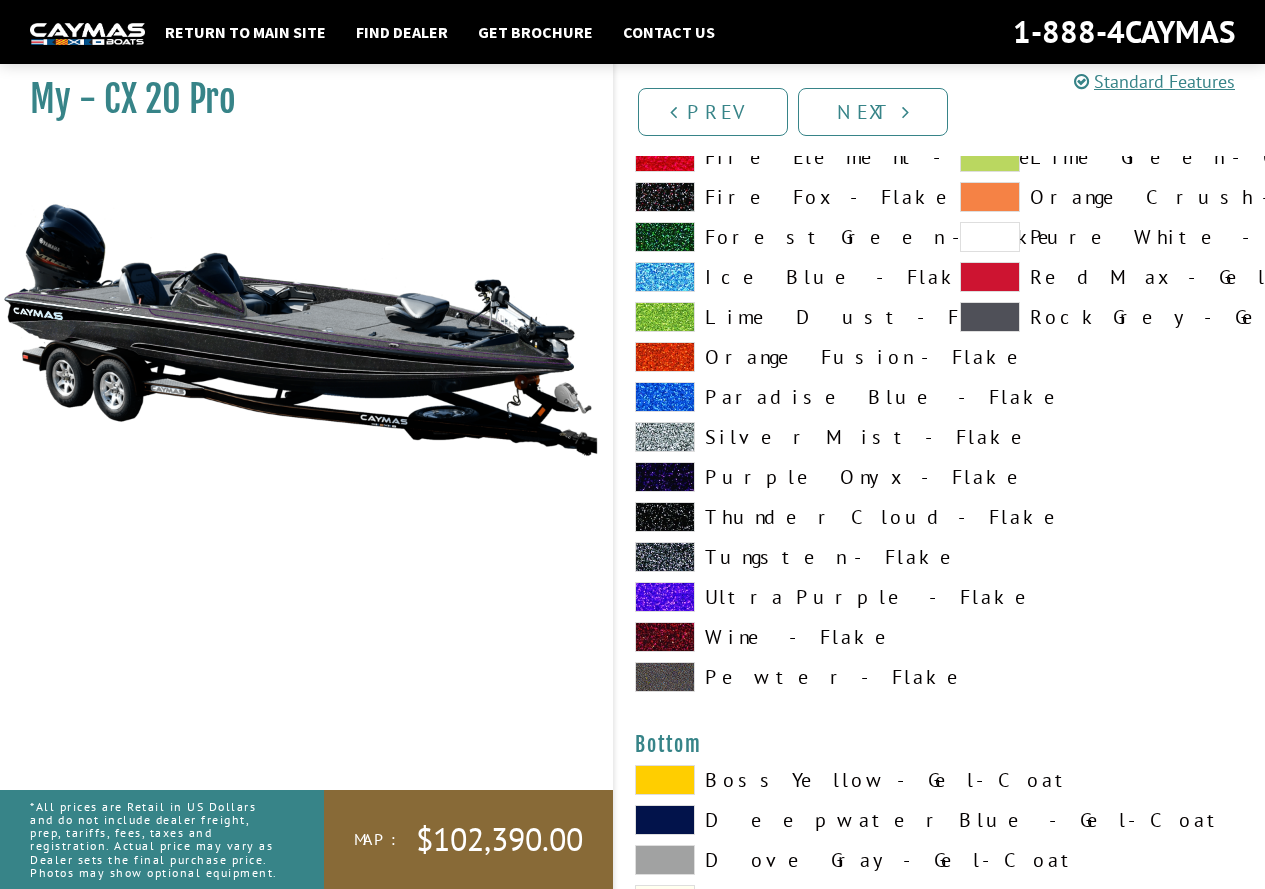 click on "Ultra Purple - Flake" at bounding box center [777, 597] 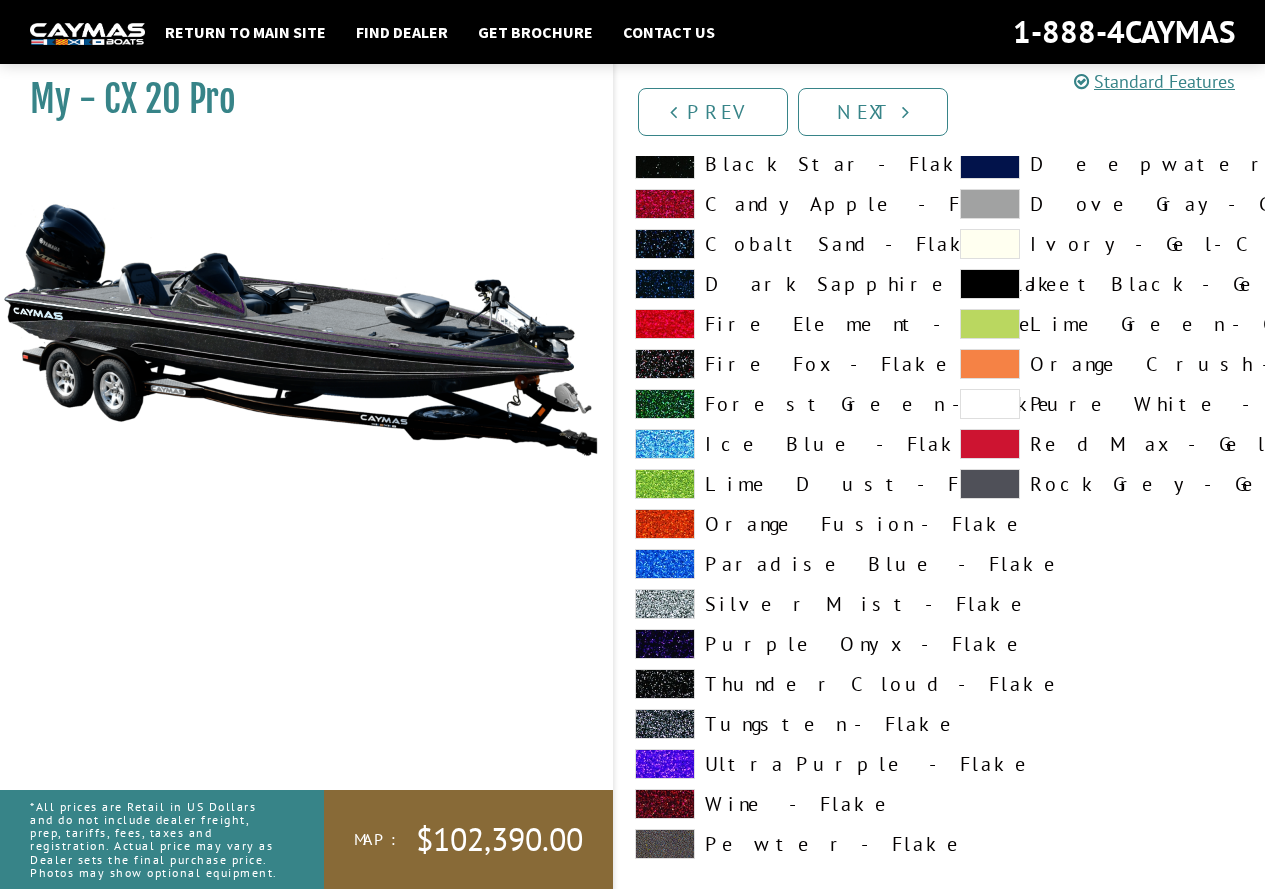 scroll, scrollTop: 5900, scrollLeft: 0, axis: vertical 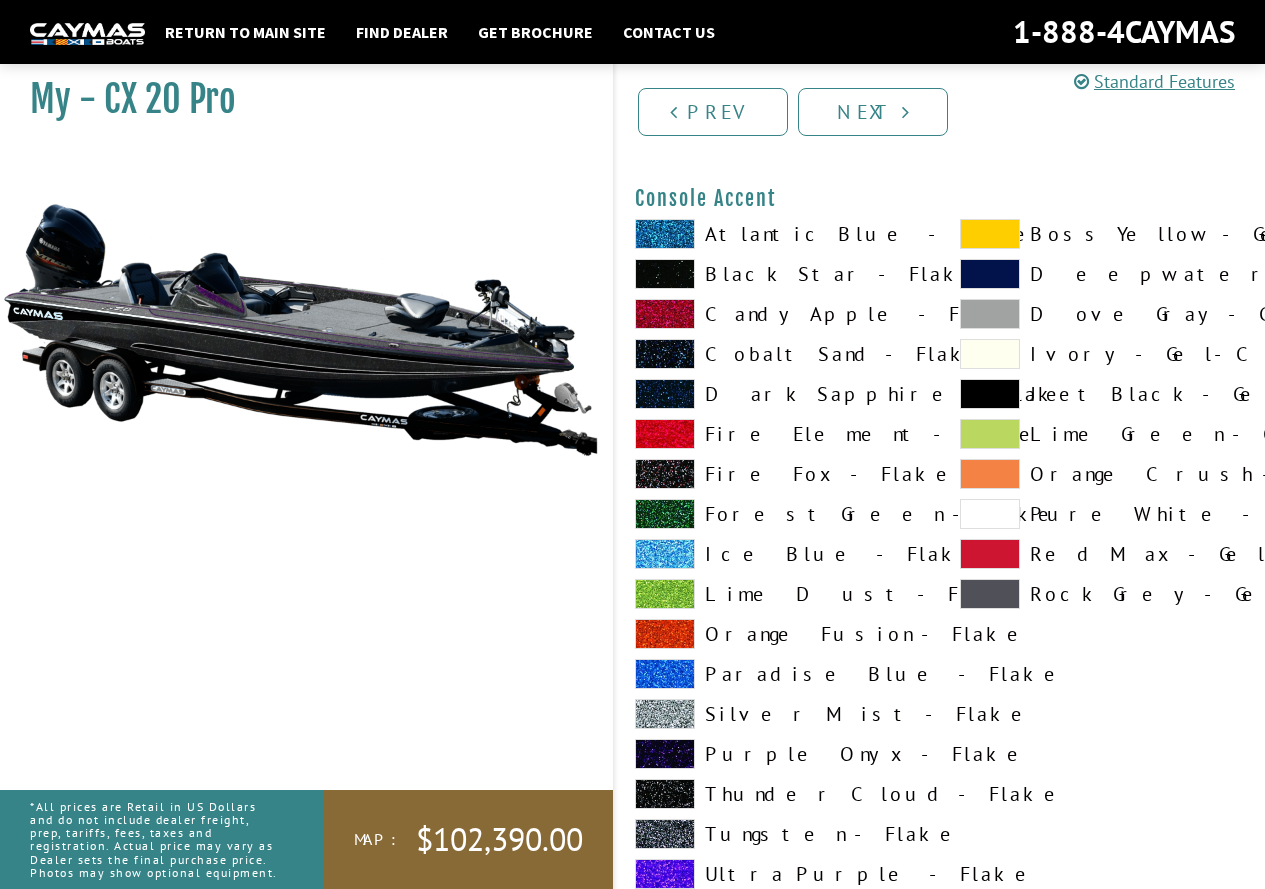 click on "Black Star - Flake" at bounding box center (777, 274) 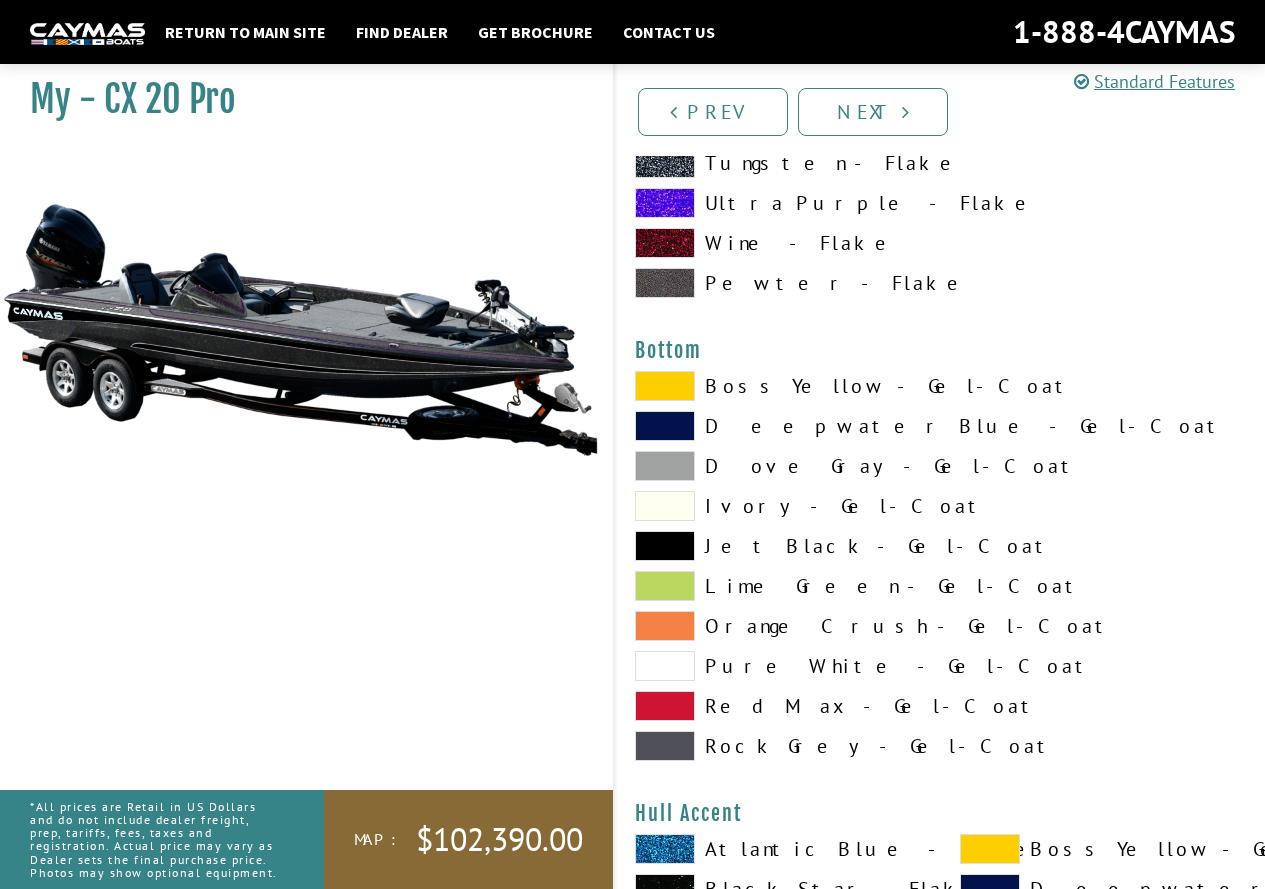 scroll, scrollTop: 7400, scrollLeft: 0, axis: vertical 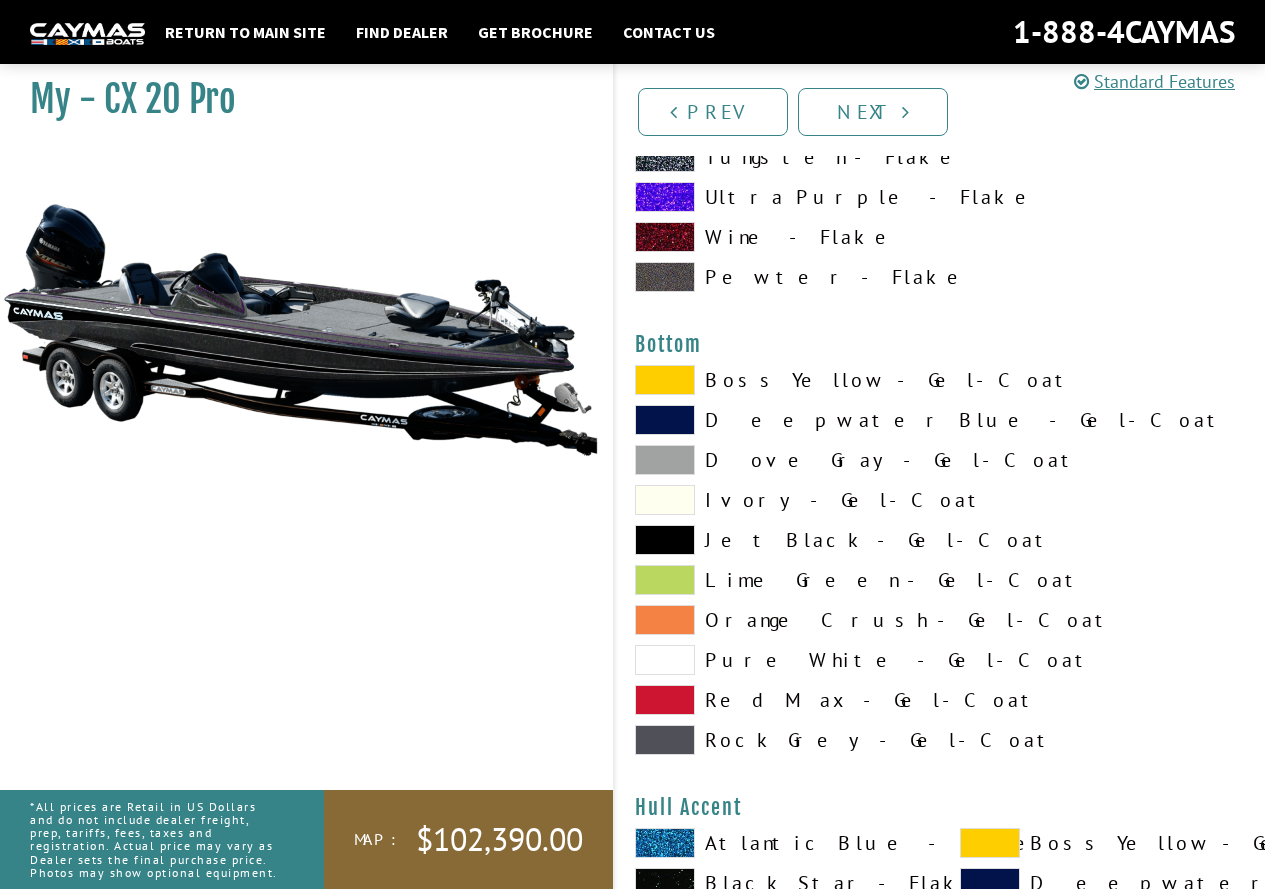 click on "Jet Black - Gel-Coat" at bounding box center (777, 540) 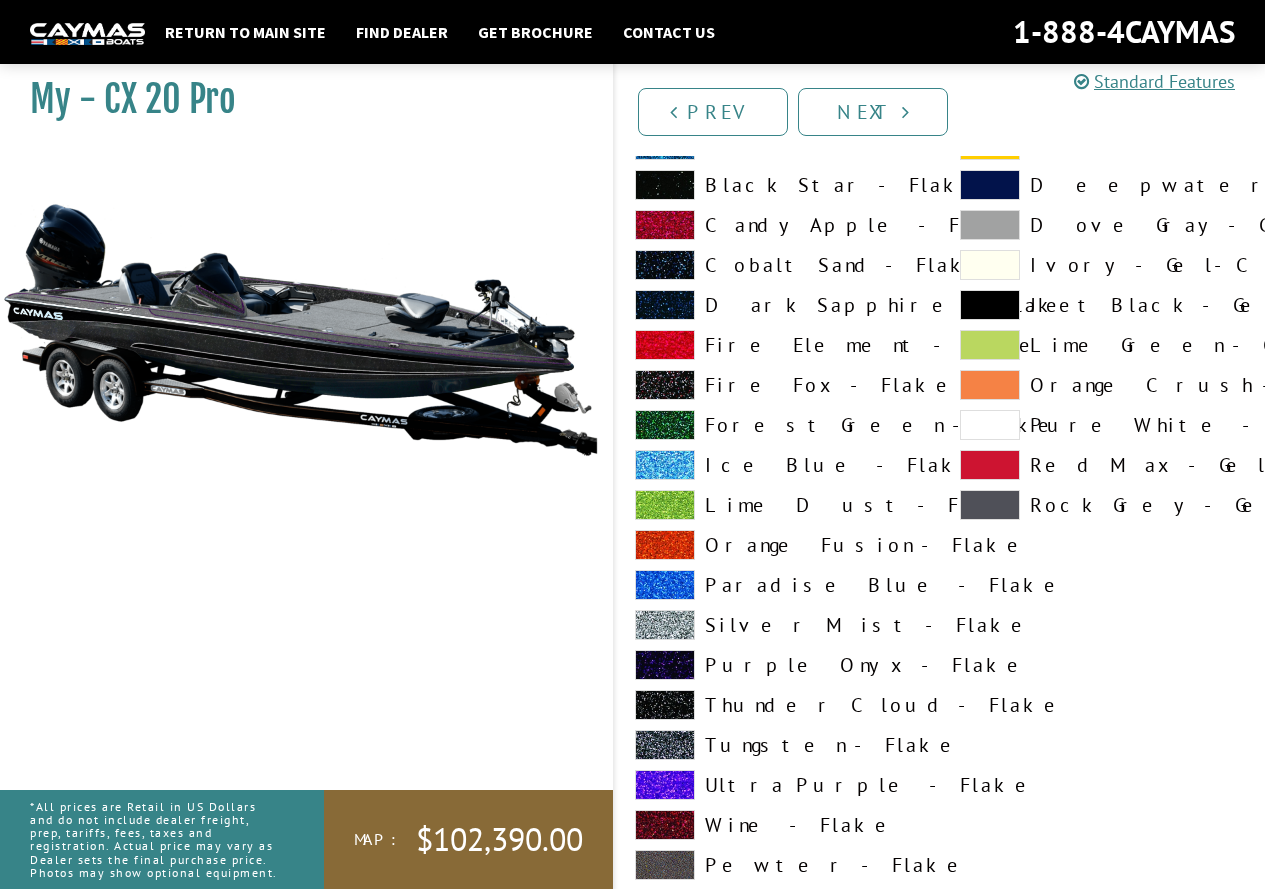 scroll, scrollTop: 8100, scrollLeft: 0, axis: vertical 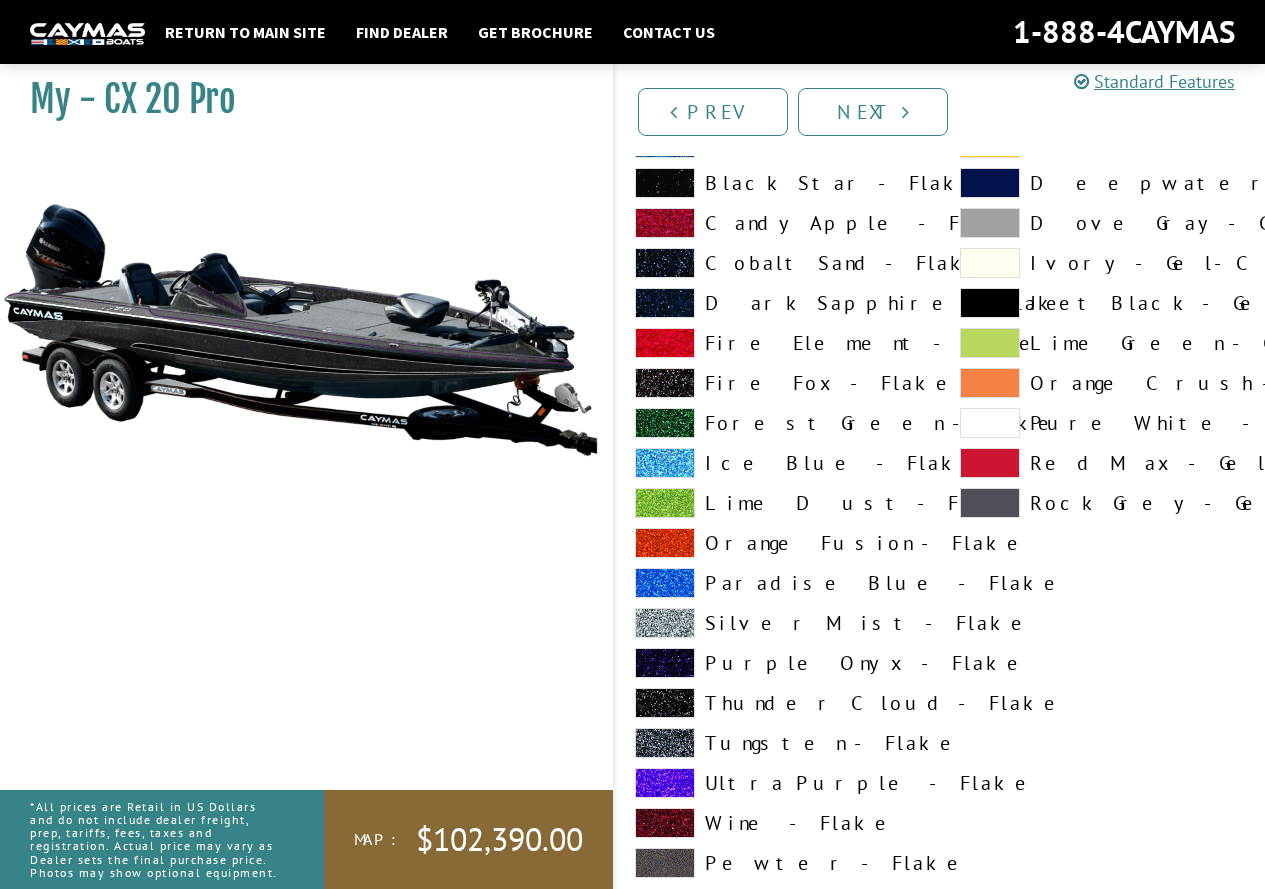 click on "Ultra Purple - Flake" at bounding box center (777, 783) 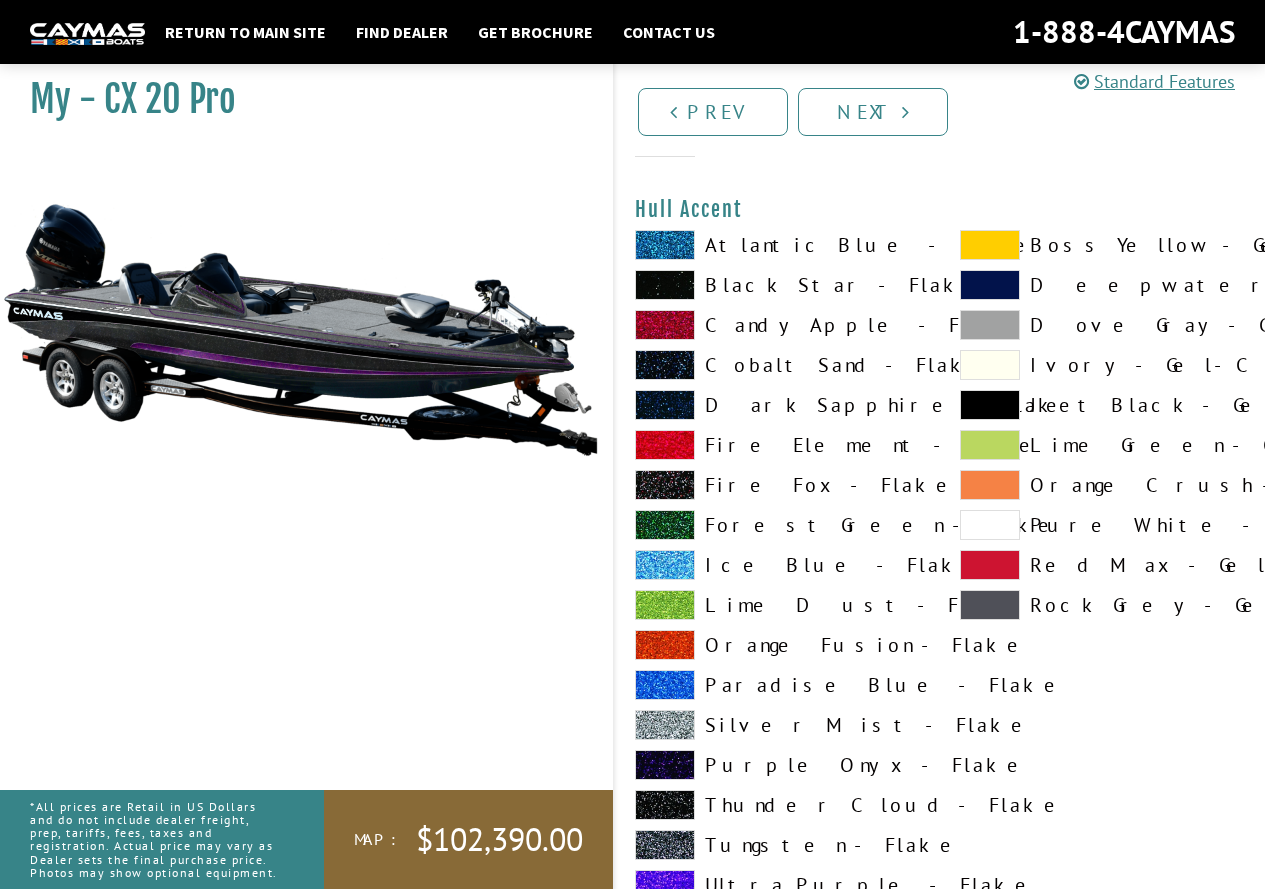 scroll, scrollTop: 7900, scrollLeft: 0, axis: vertical 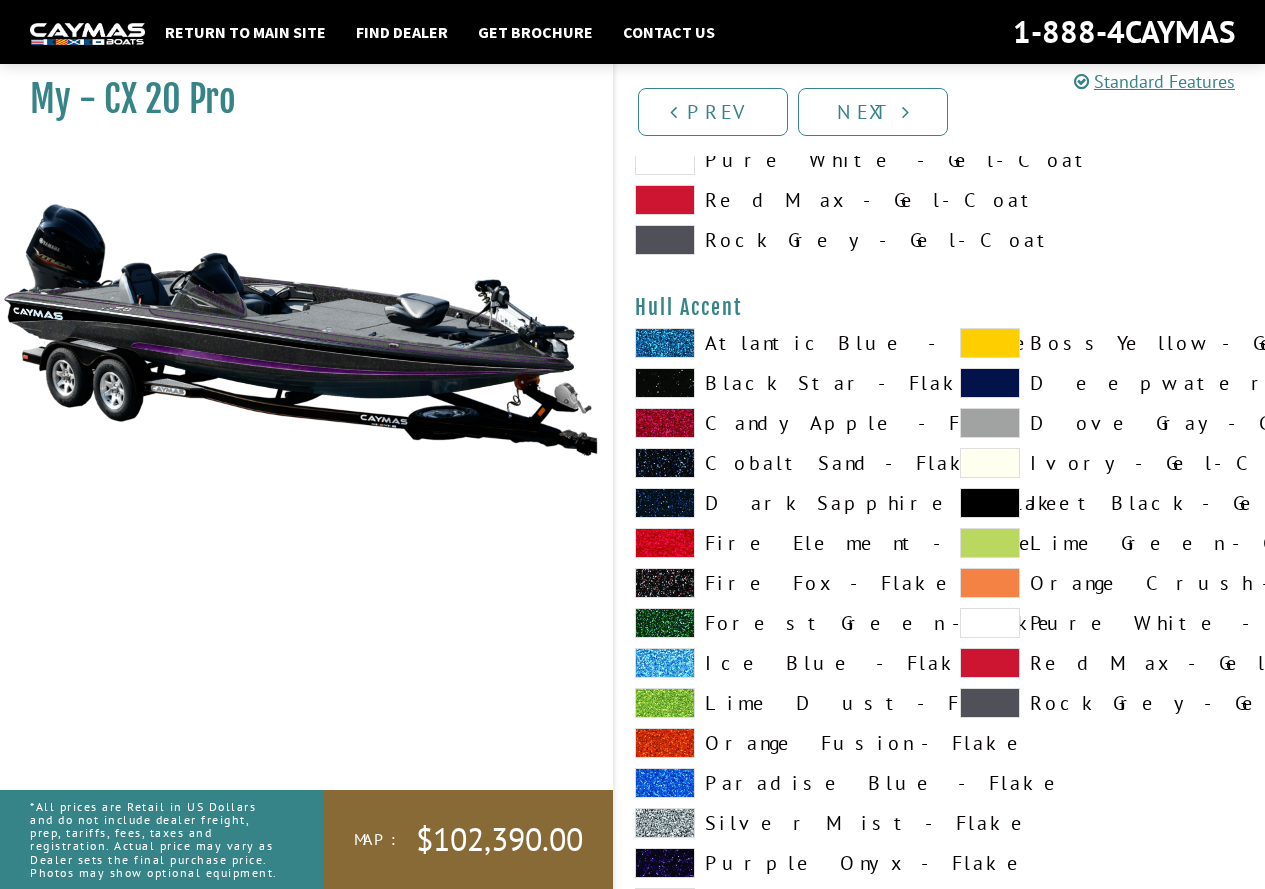 click on "Black Star - Flake" at bounding box center (777, 383) 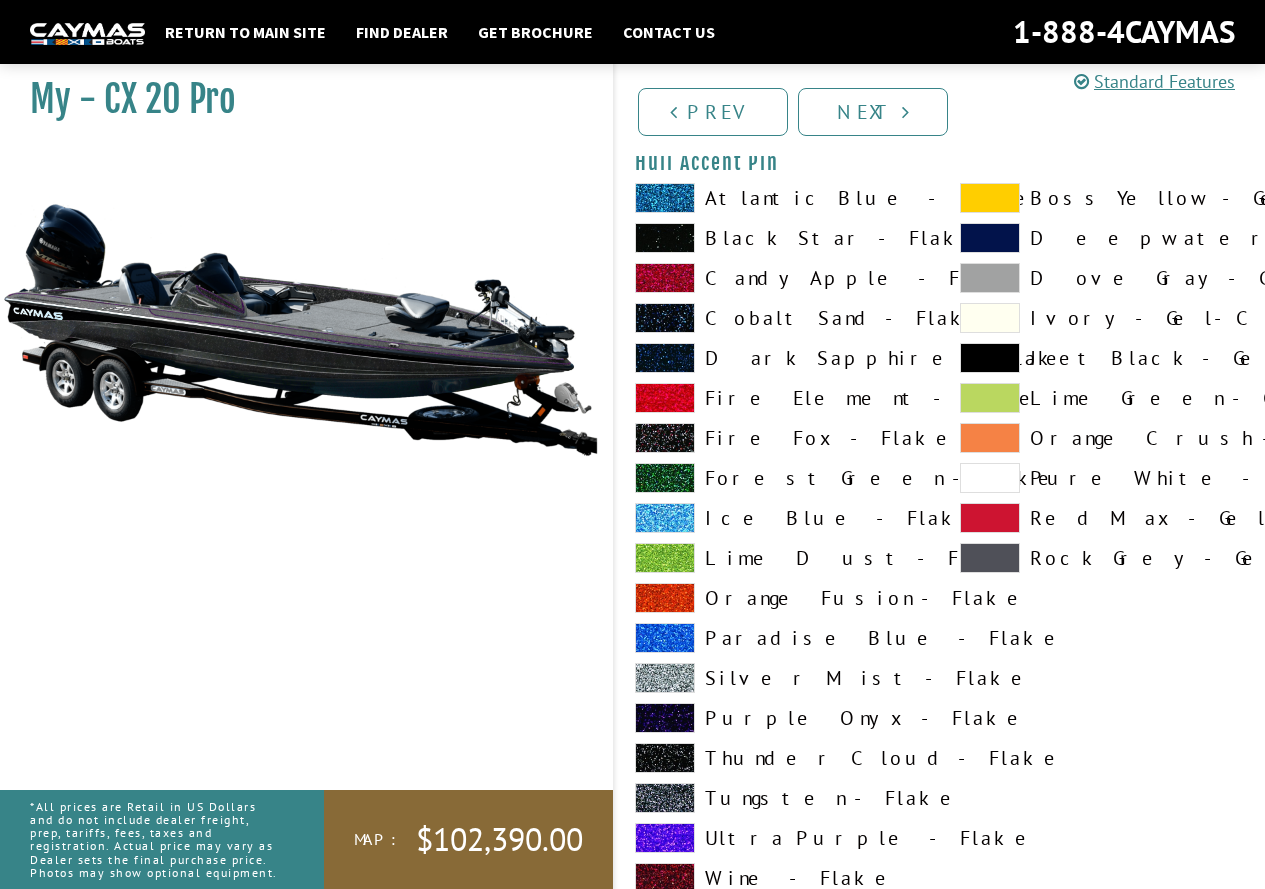 scroll, scrollTop: 9000, scrollLeft: 0, axis: vertical 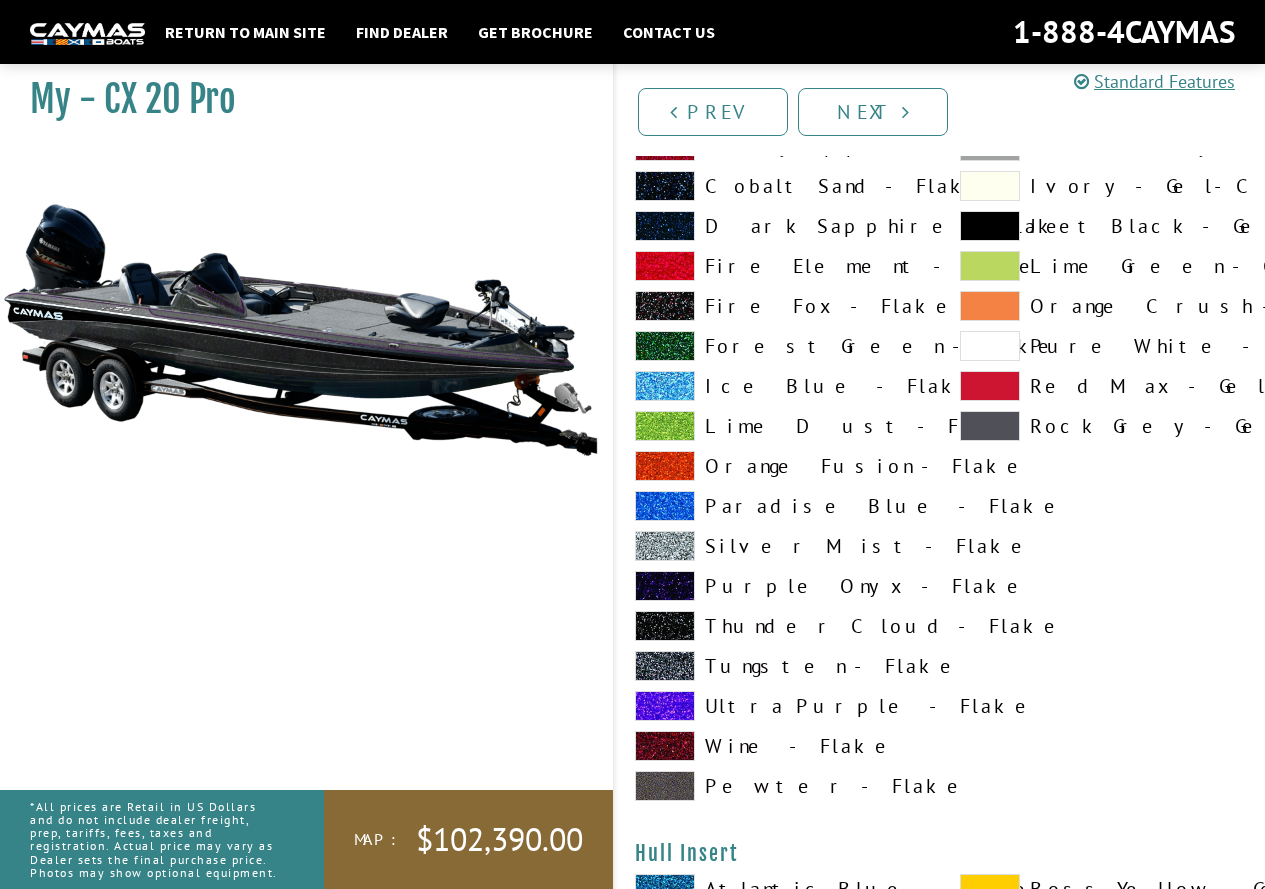 click on "Ultra Purple - Flake" at bounding box center (777, 706) 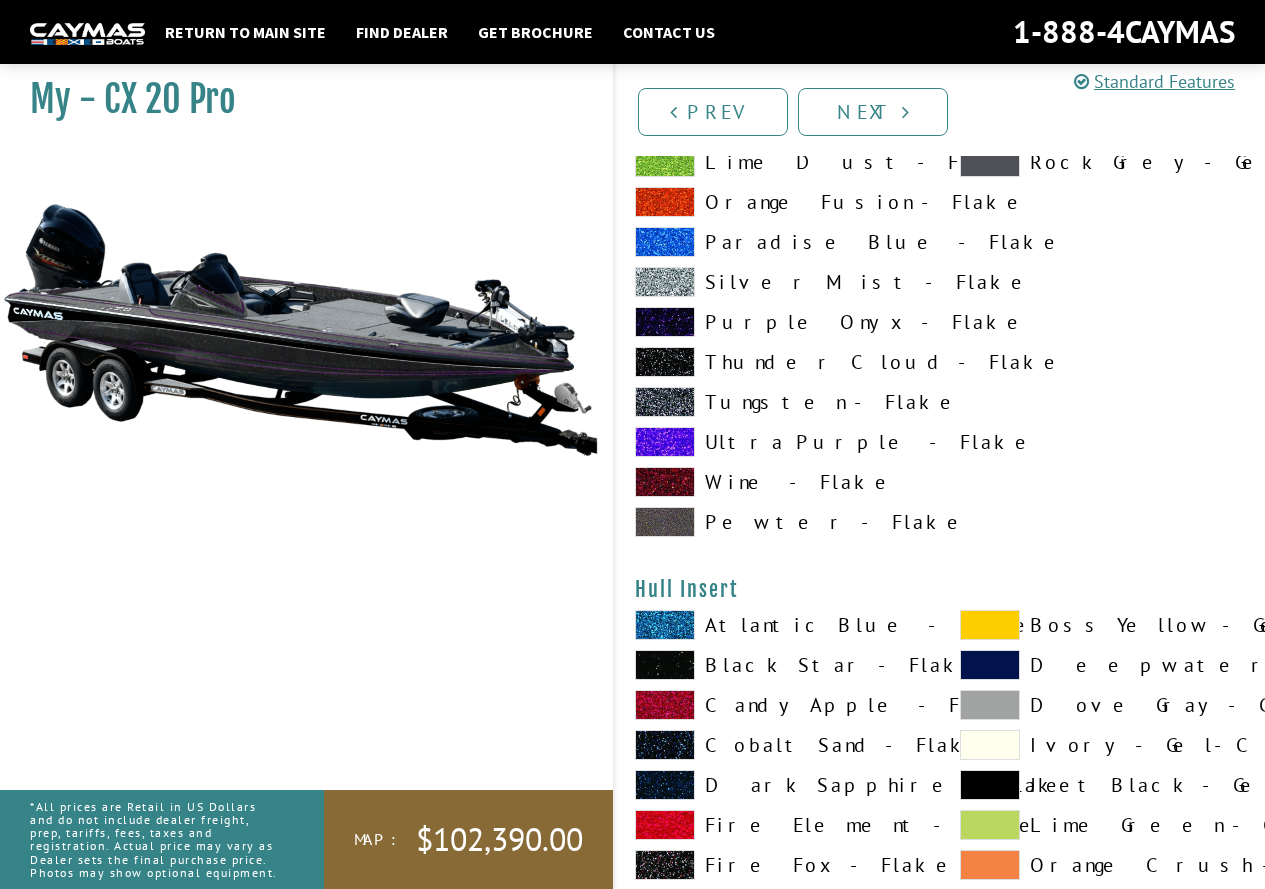 scroll, scrollTop: 9300, scrollLeft: 0, axis: vertical 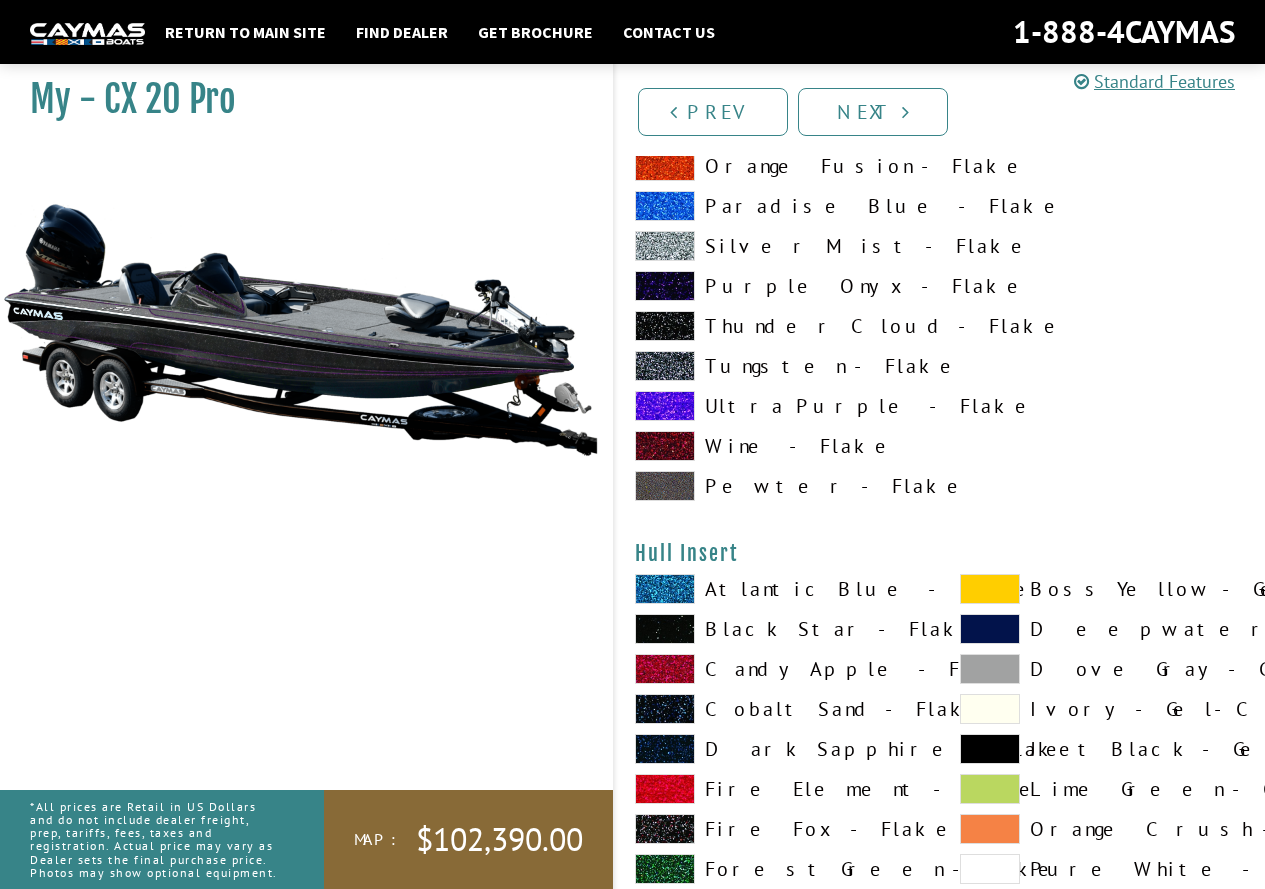 click on "Candy Apple - Flake" at bounding box center (777, 669) 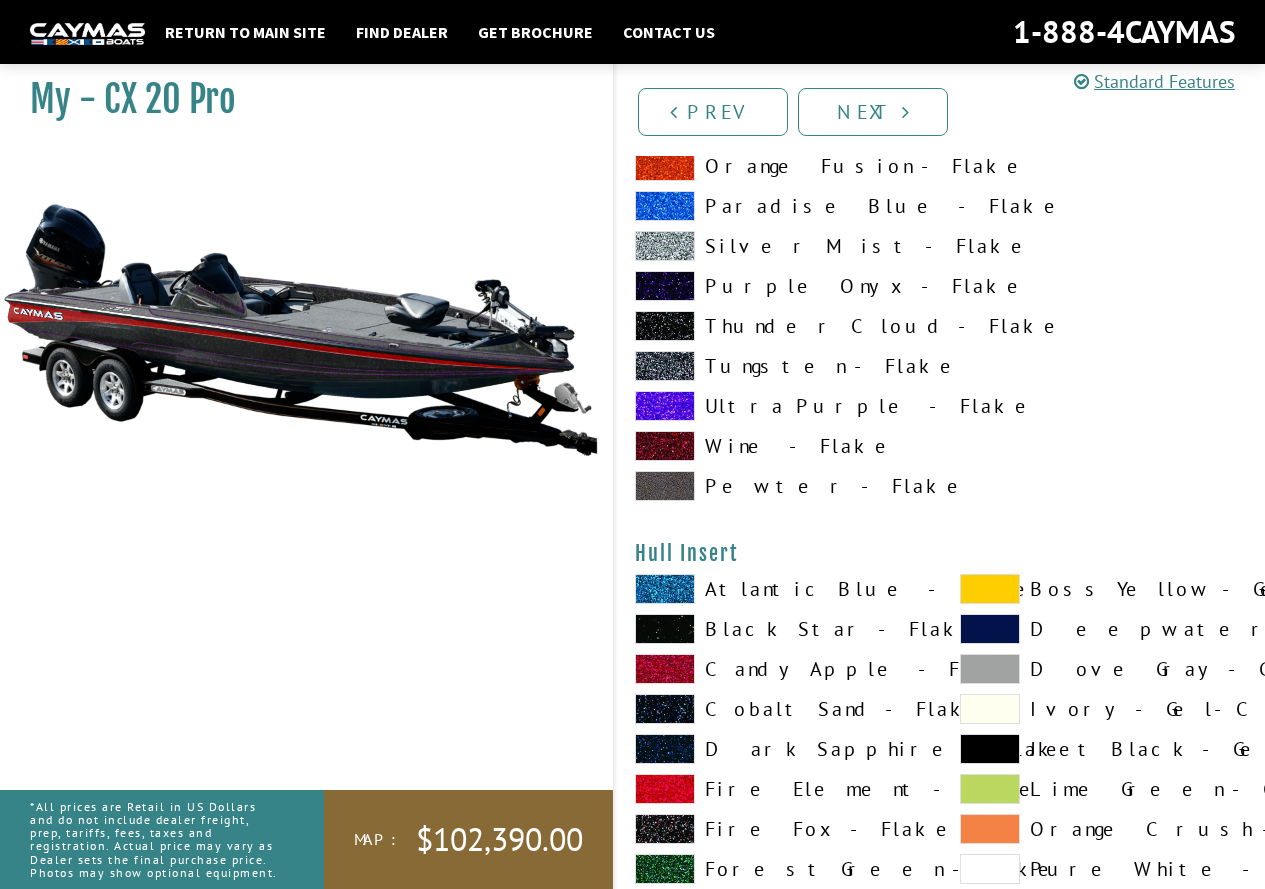 click on "Black Star - Flake" at bounding box center [777, 629] 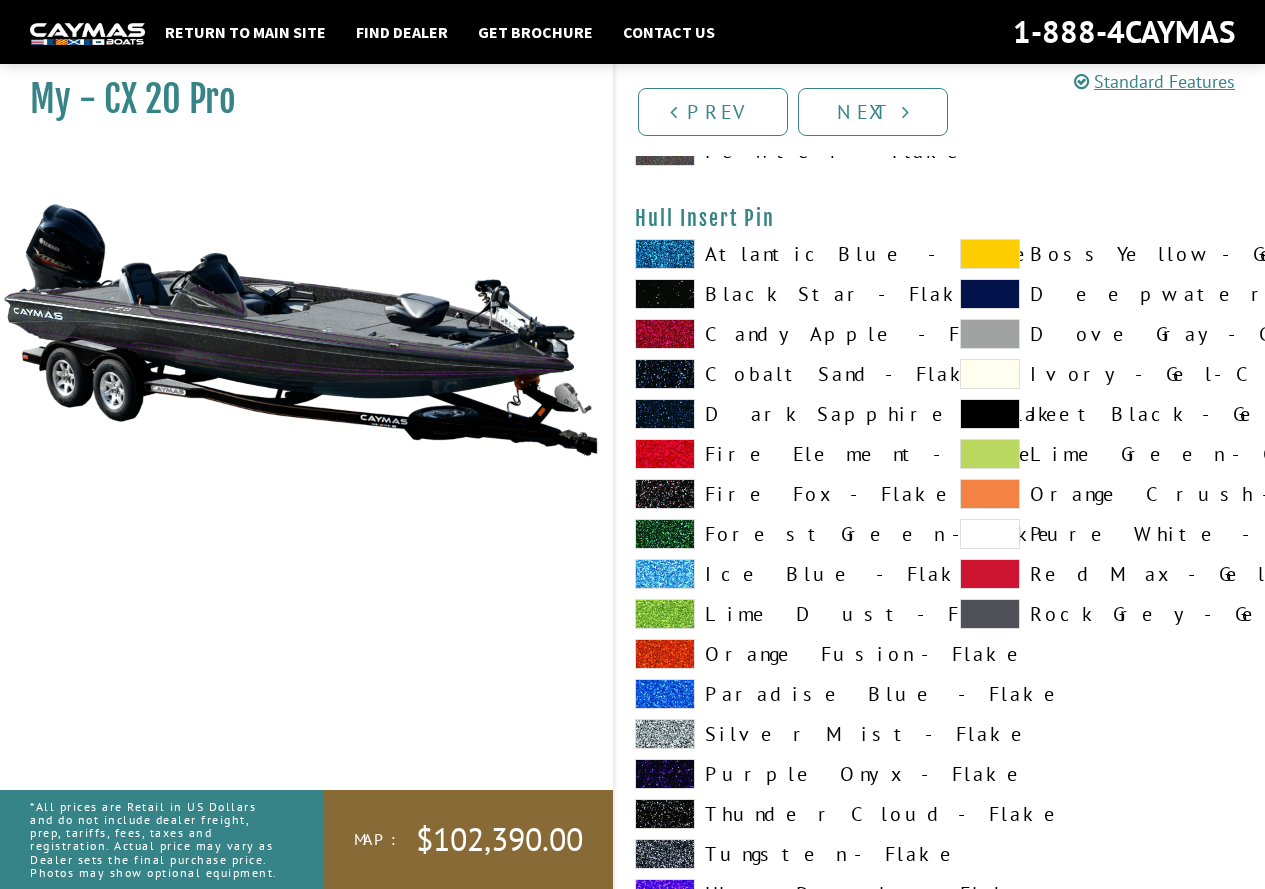 scroll, scrollTop: 10600, scrollLeft: 0, axis: vertical 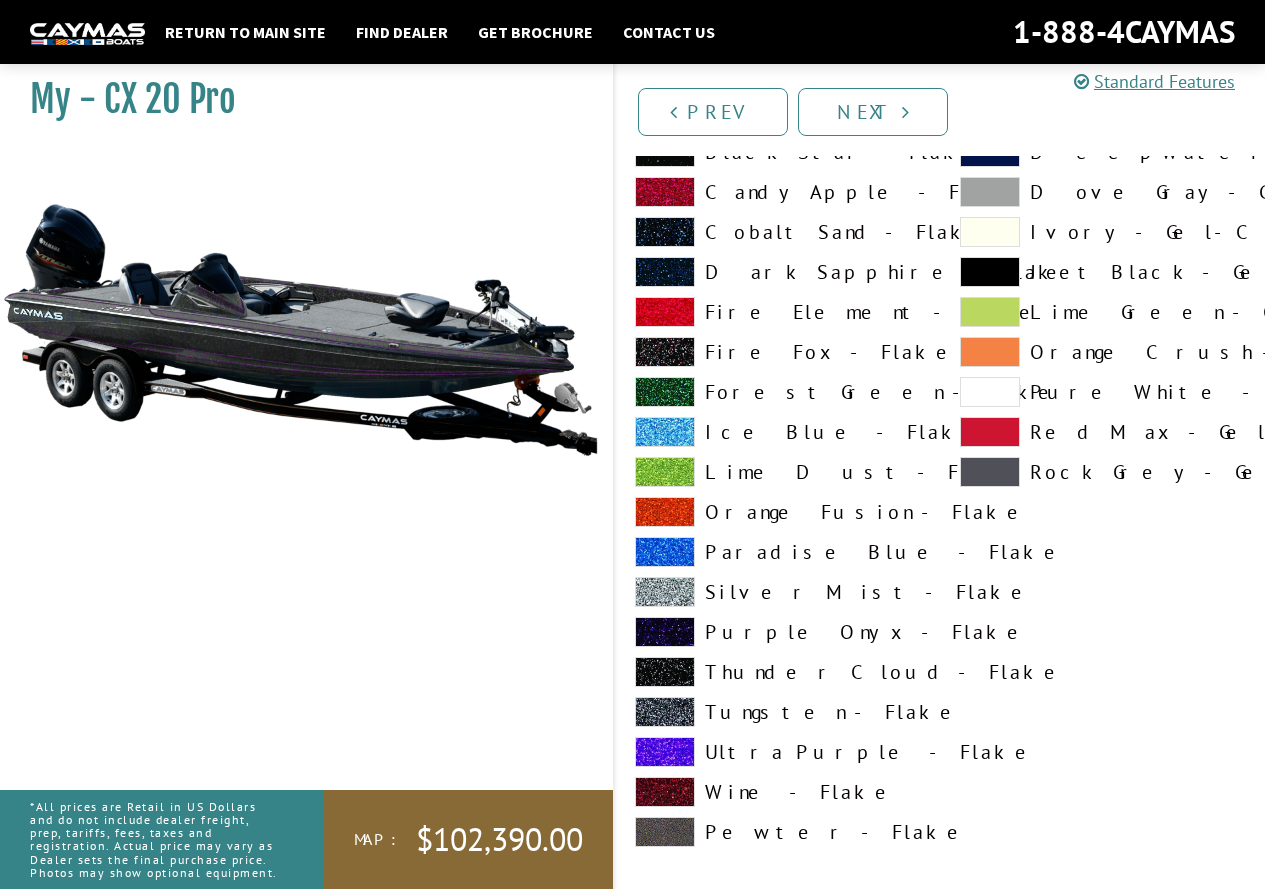 click on "Ultra Purple - Flake" at bounding box center (777, 752) 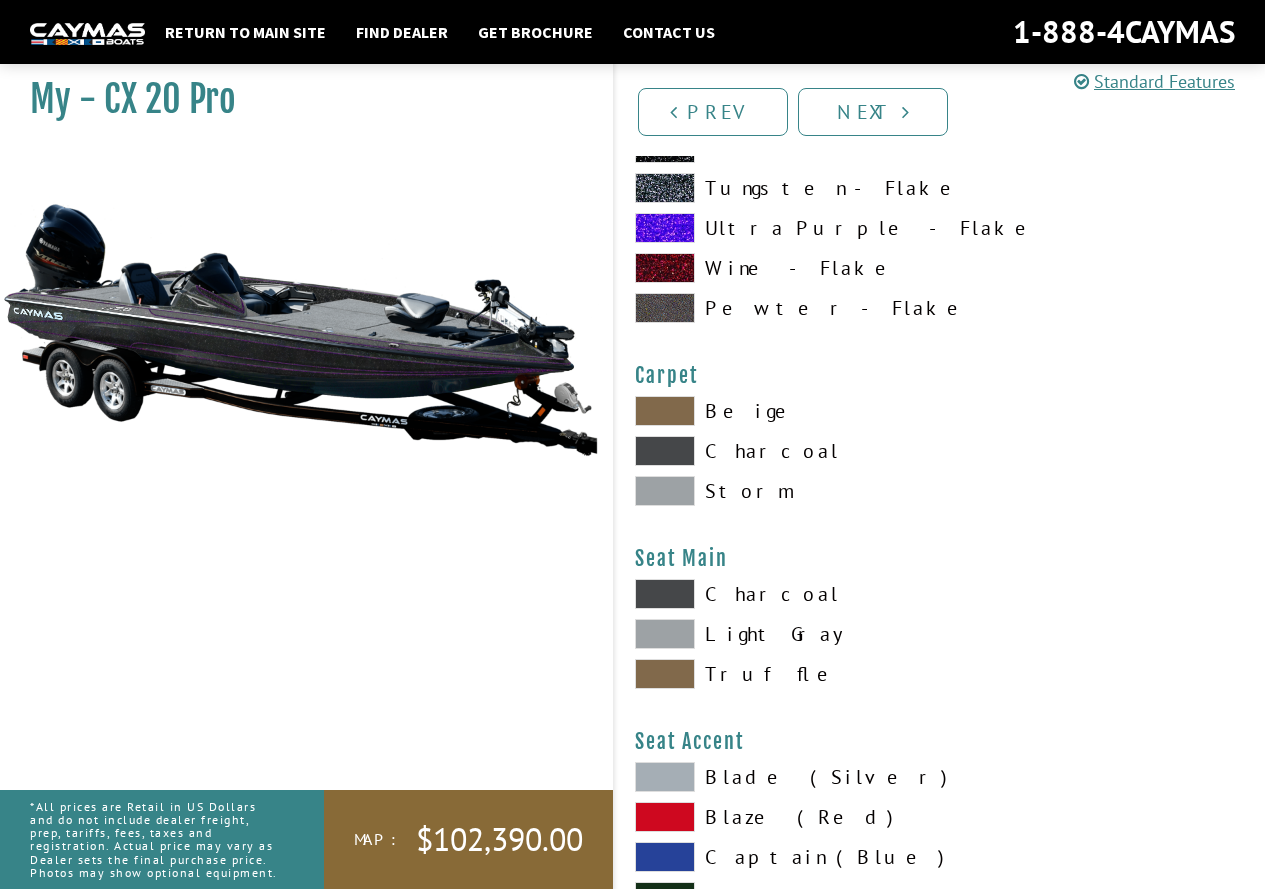 scroll, scrollTop: 11200, scrollLeft: 0, axis: vertical 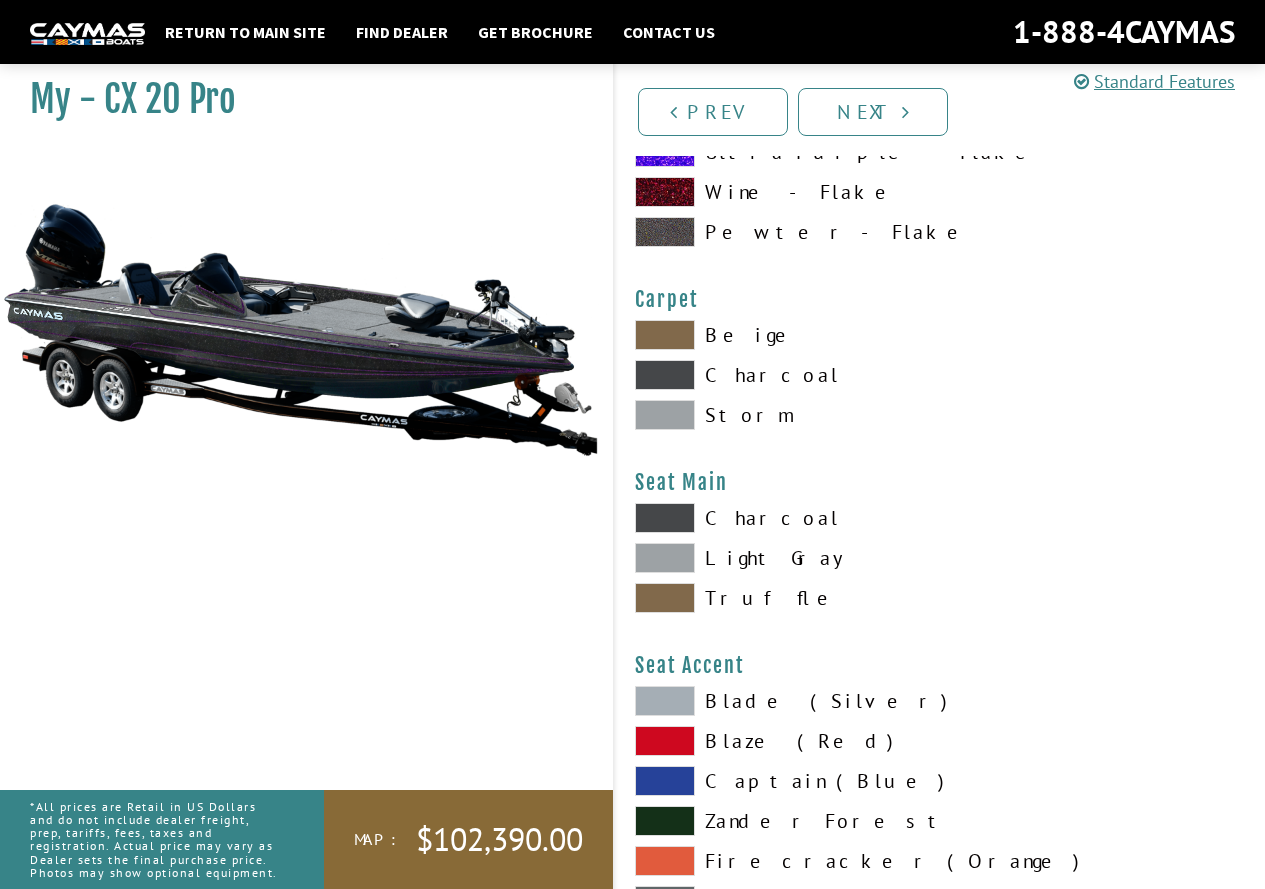 click on "Charcoal" at bounding box center (777, 375) 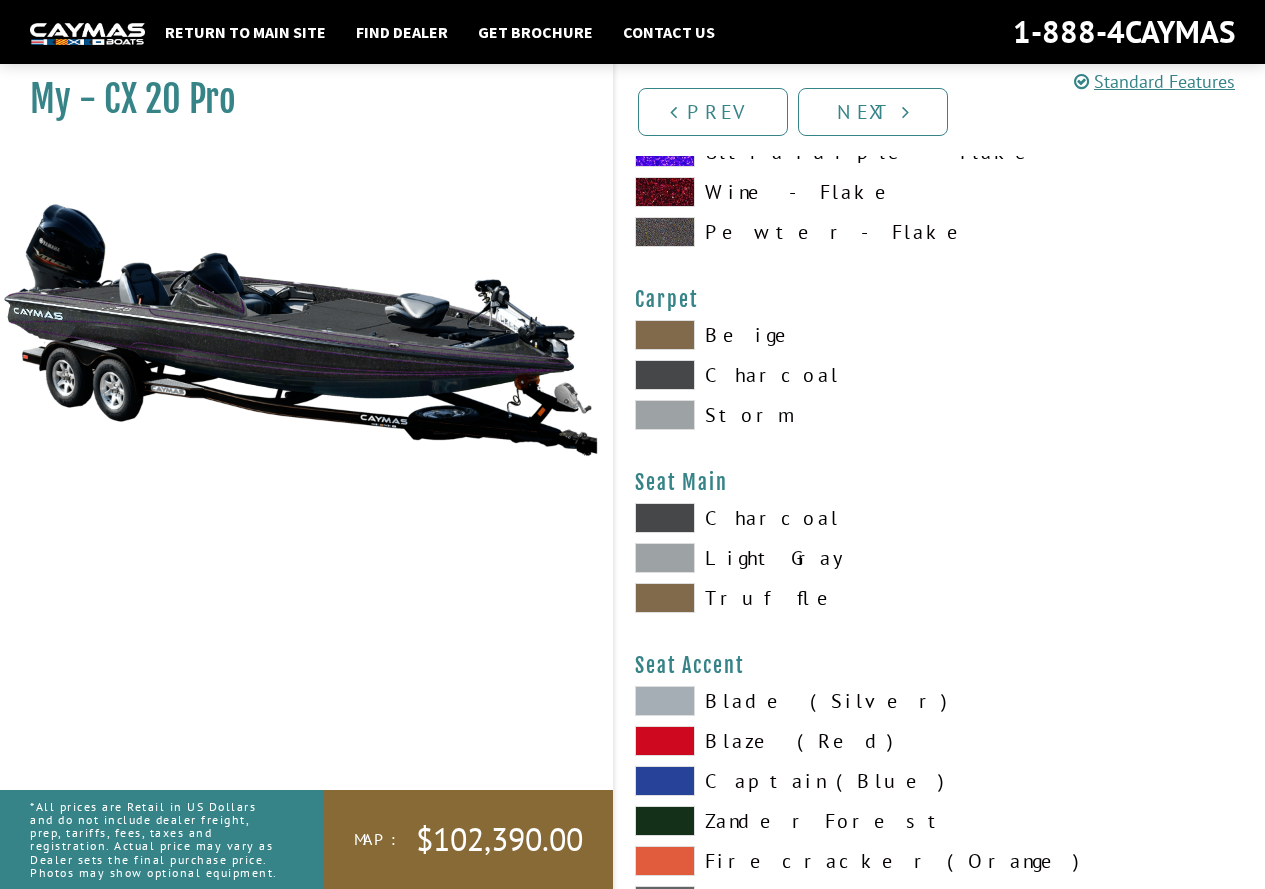 click on "Storm" at bounding box center [777, 415] 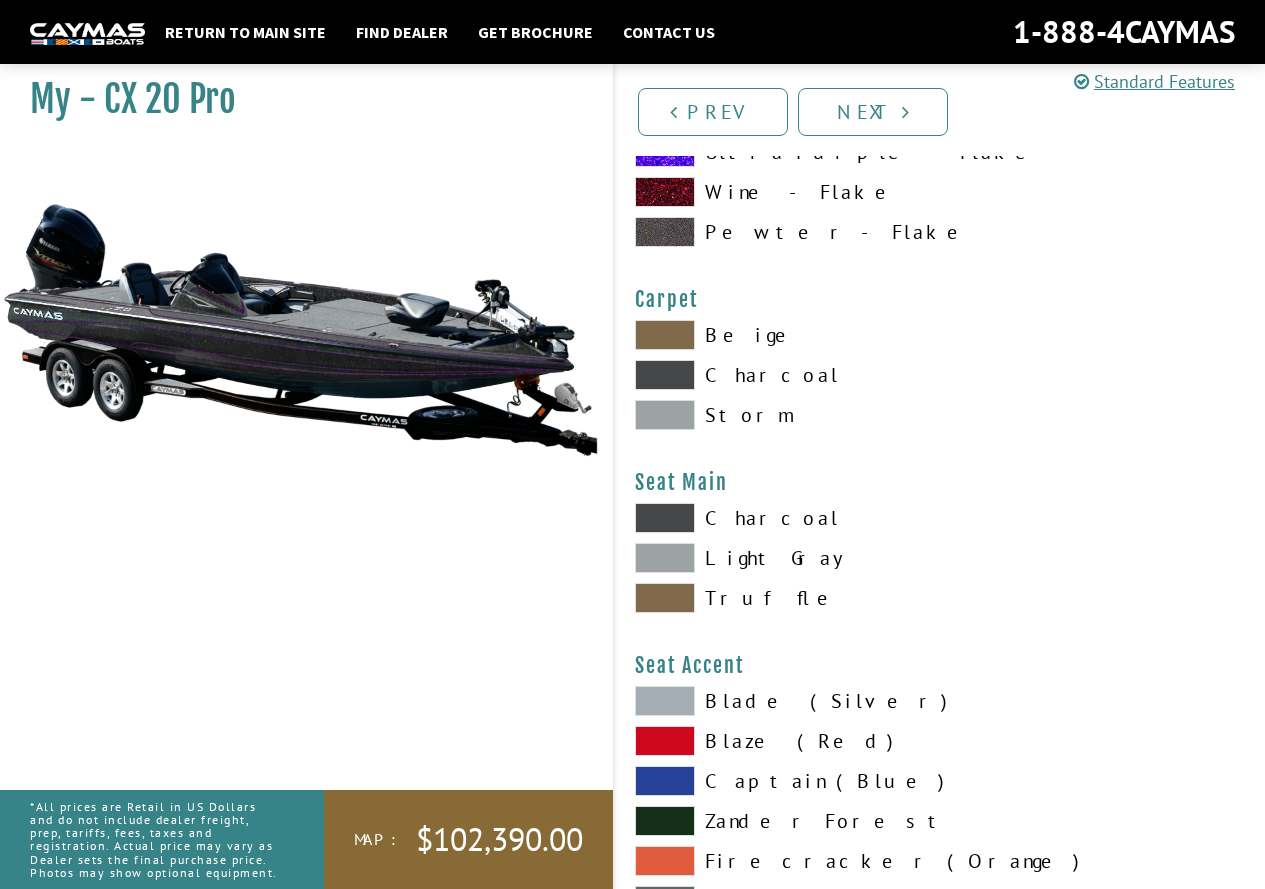 click on "Truffle" at bounding box center (777, 598) 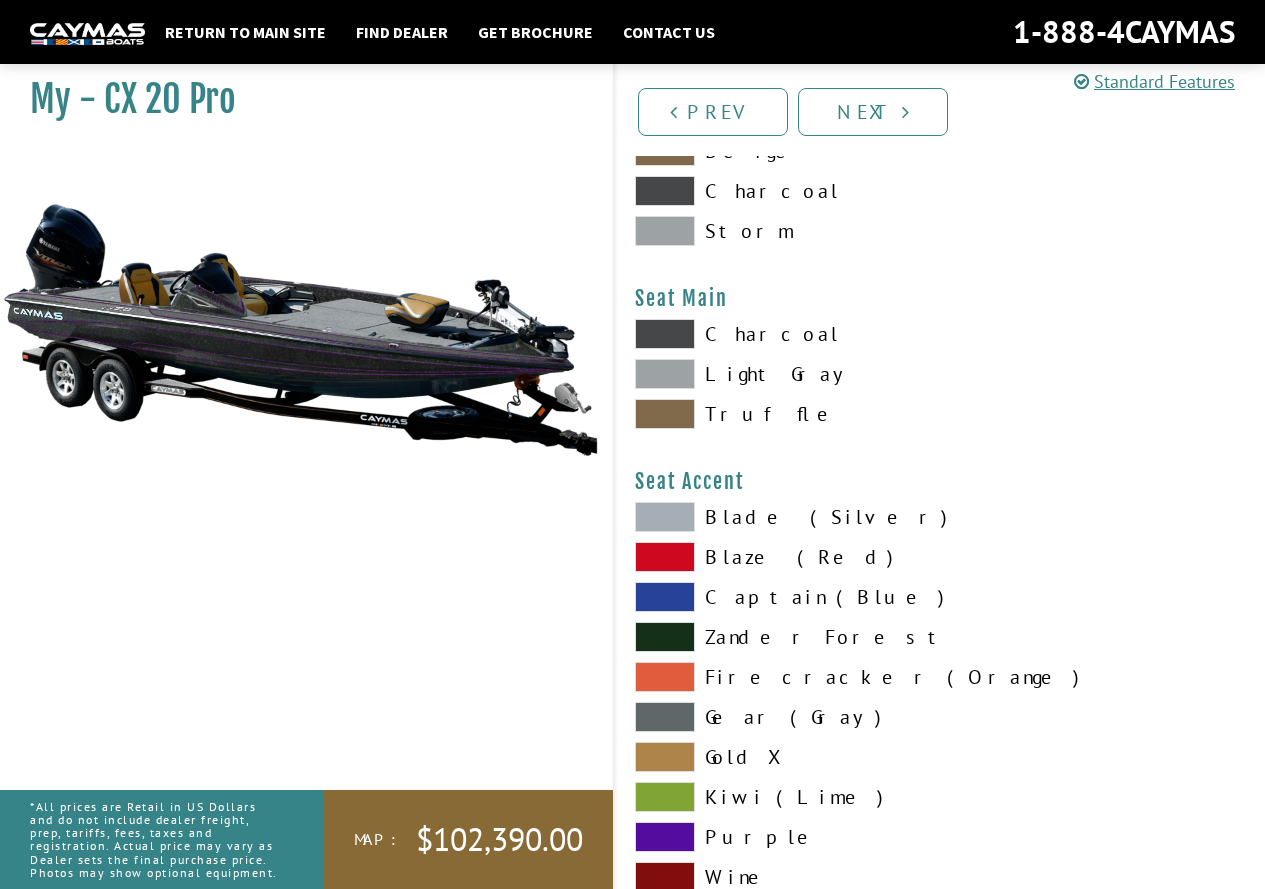 scroll, scrollTop: 11500, scrollLeft: 0, axis: vertical 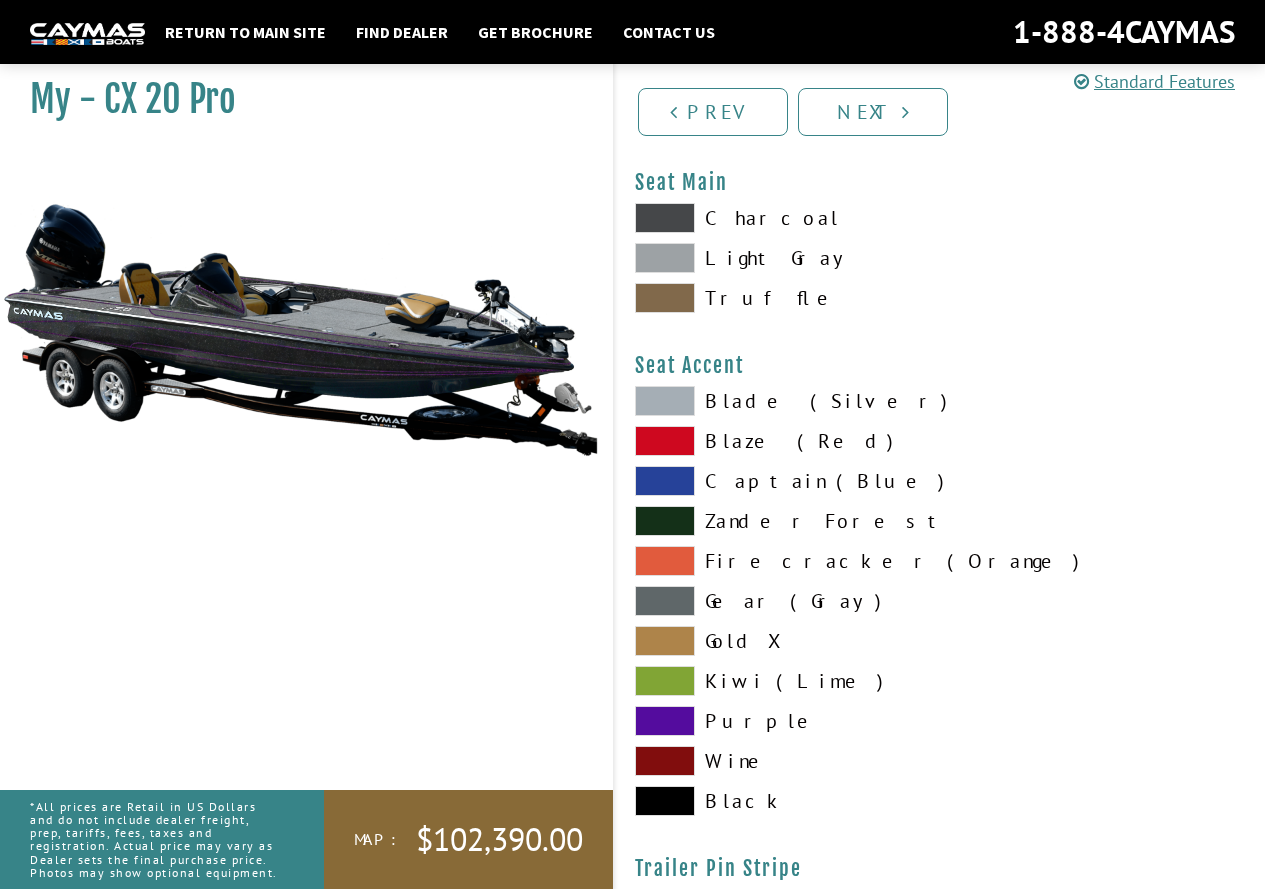 click on "Purple" at bounding box center (777, 721) 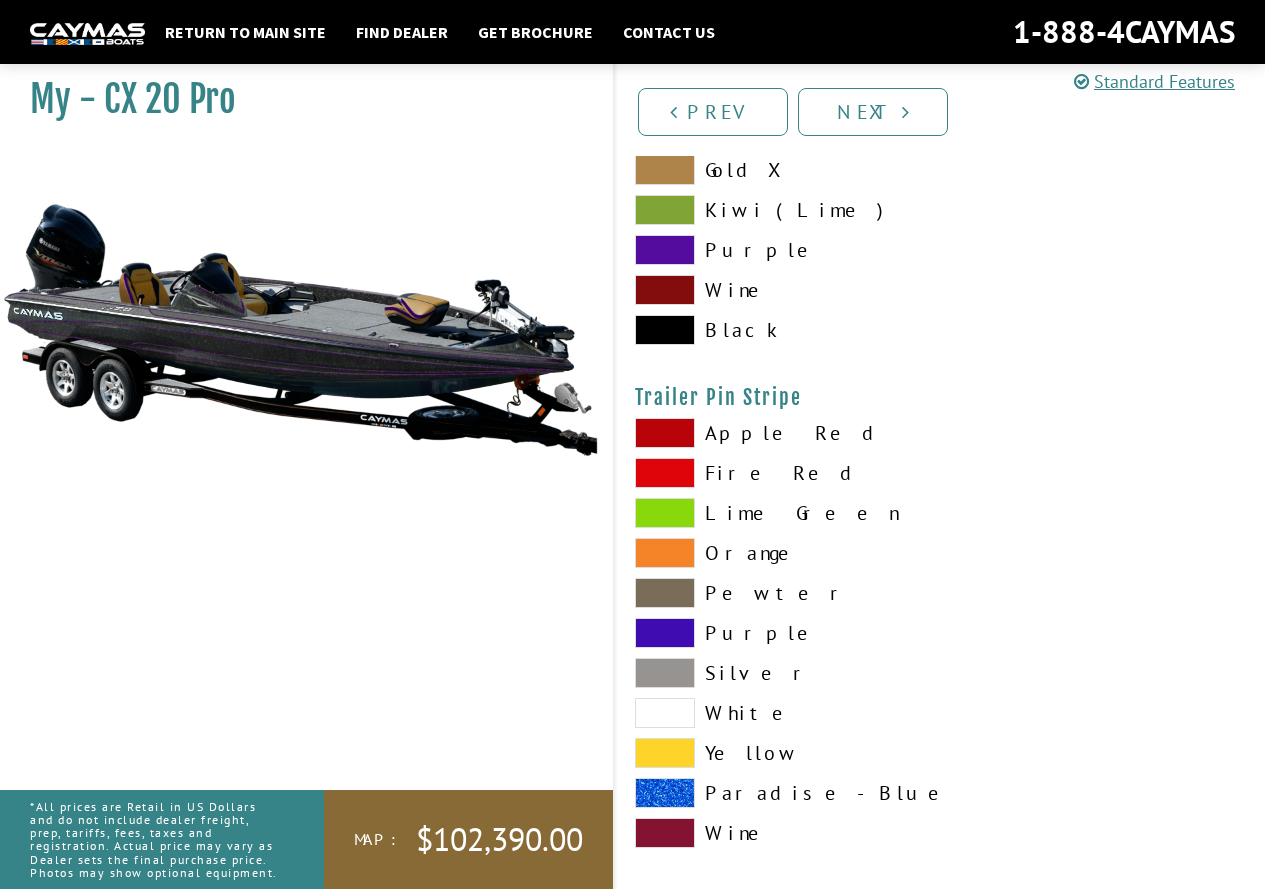 scroll, scrollTop: 11989, scrollLeft: 0, axis: vertical 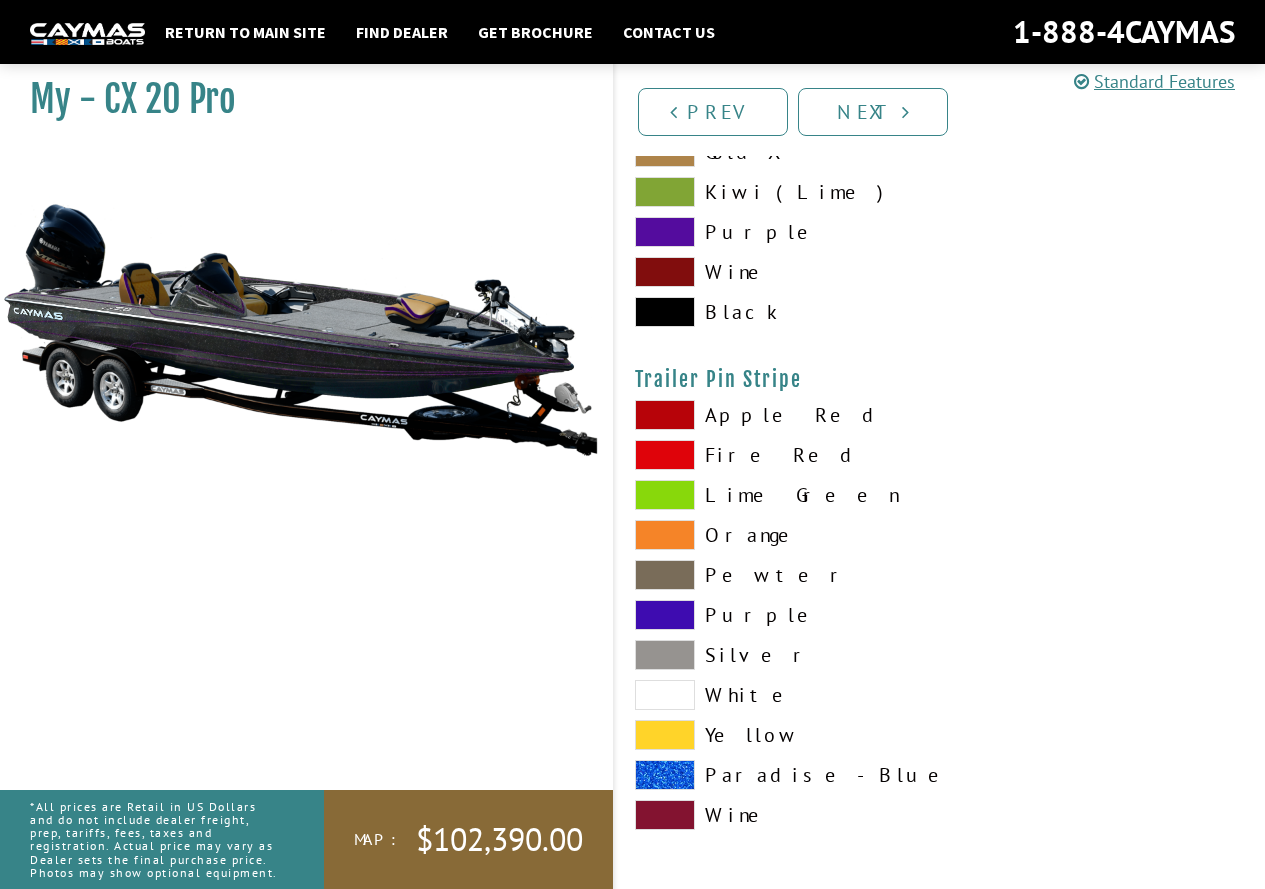 click on "Purple" at bounding box center (777, 615) 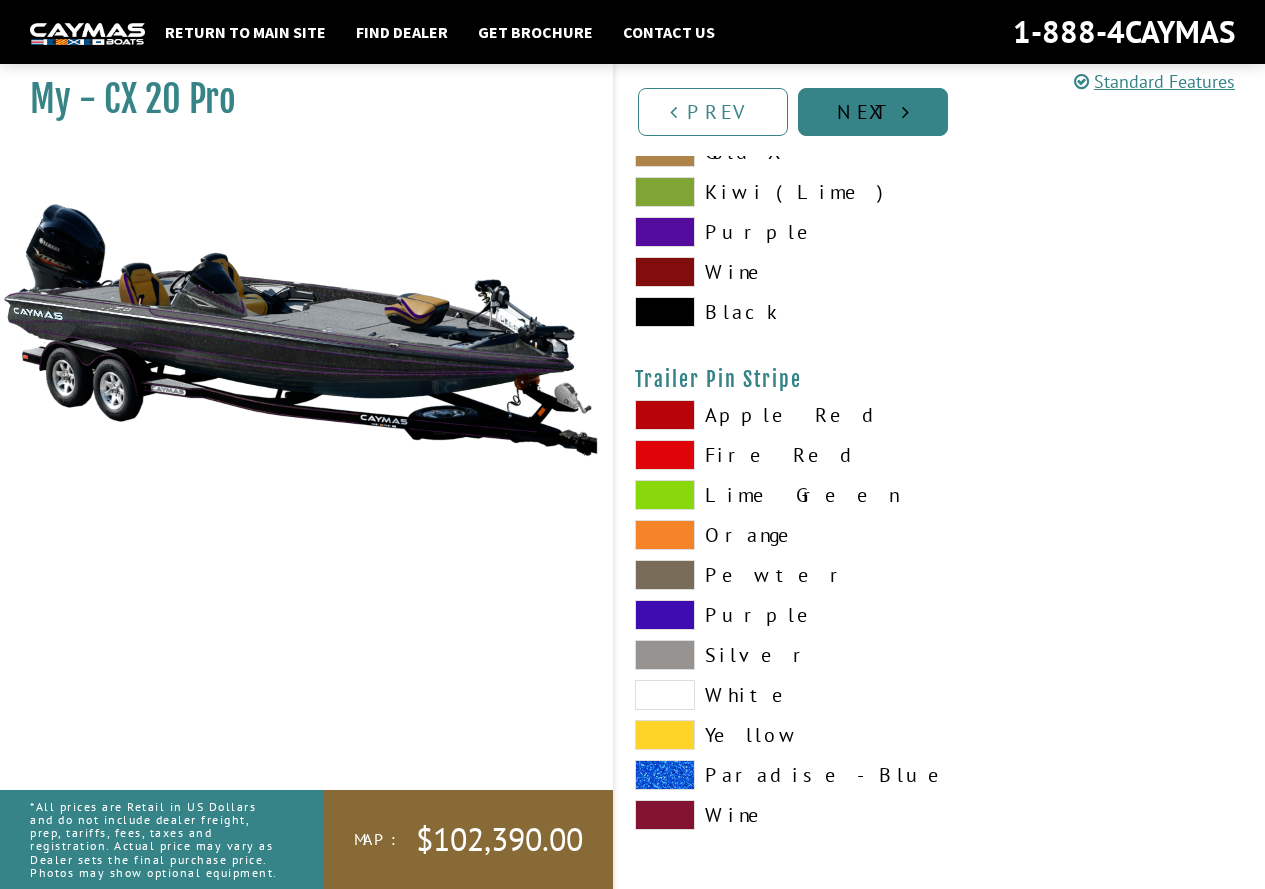 click on "Next" at bounding box center [873, 112] 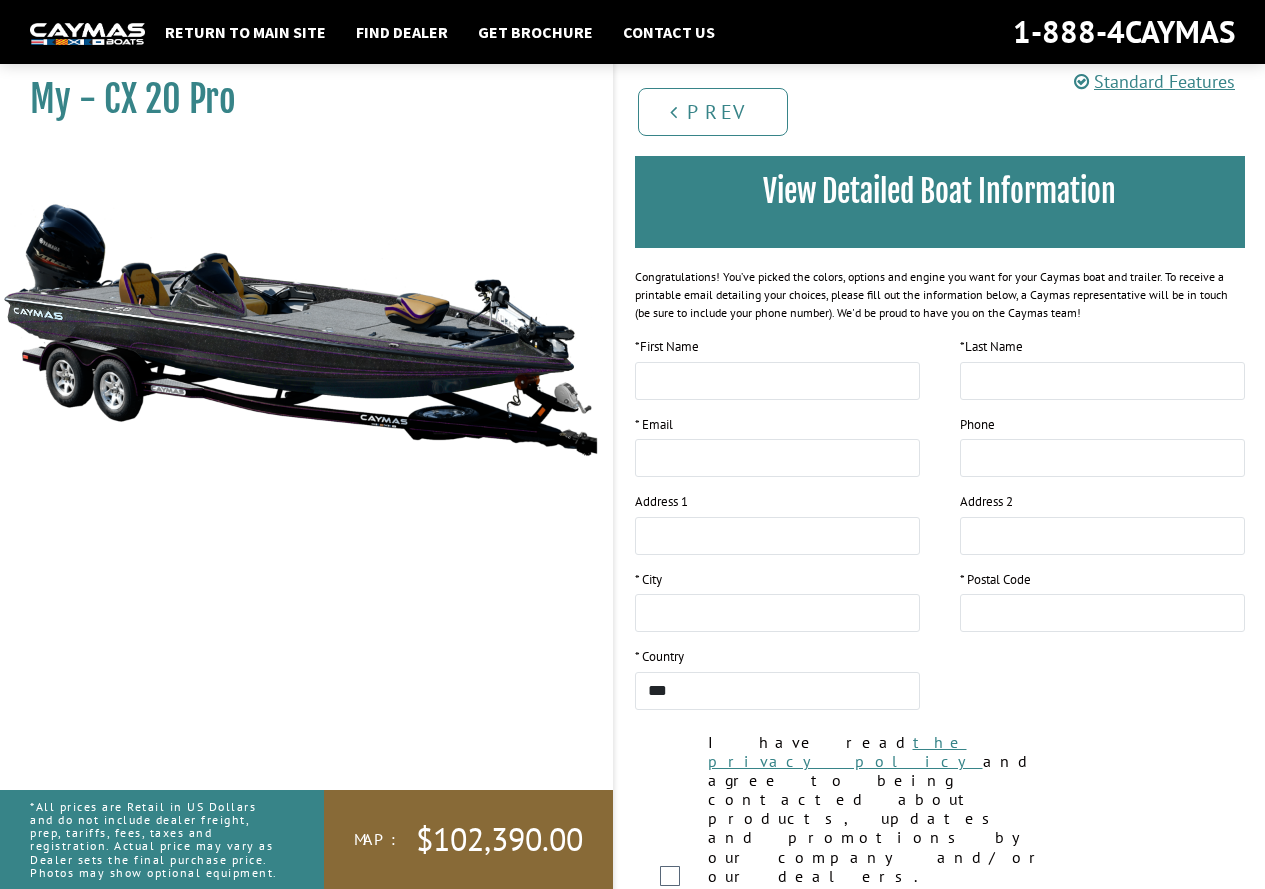 scroll, scrollTop: 217, scrollLeft: 0, axis: vertical 